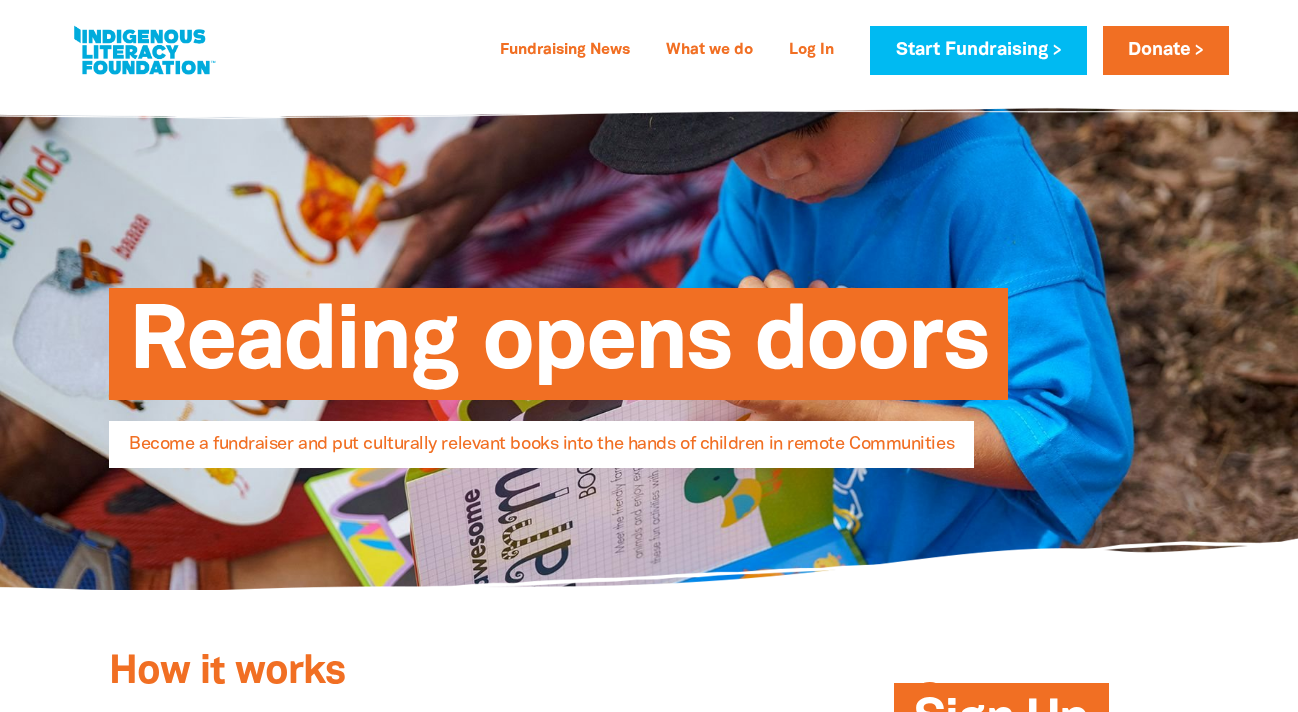 select on "No" 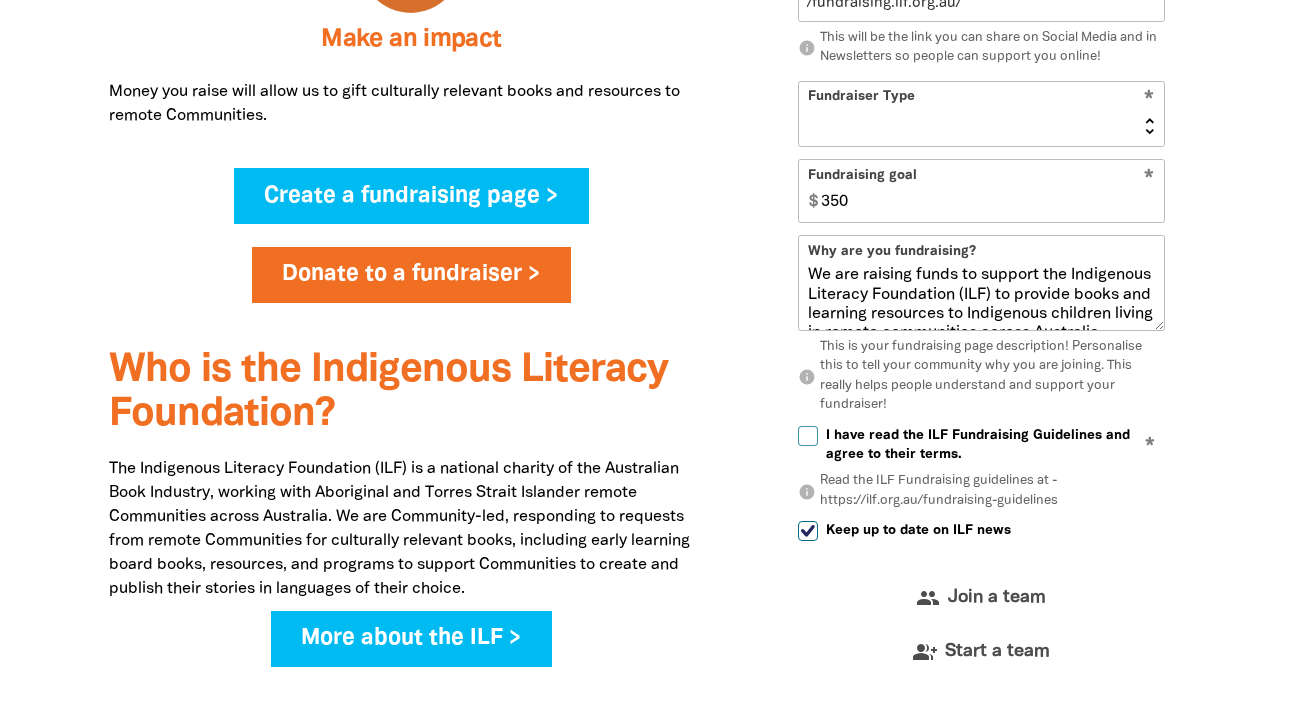 scroll, scrollTop: 0, scrollLeft: 0, axis: both 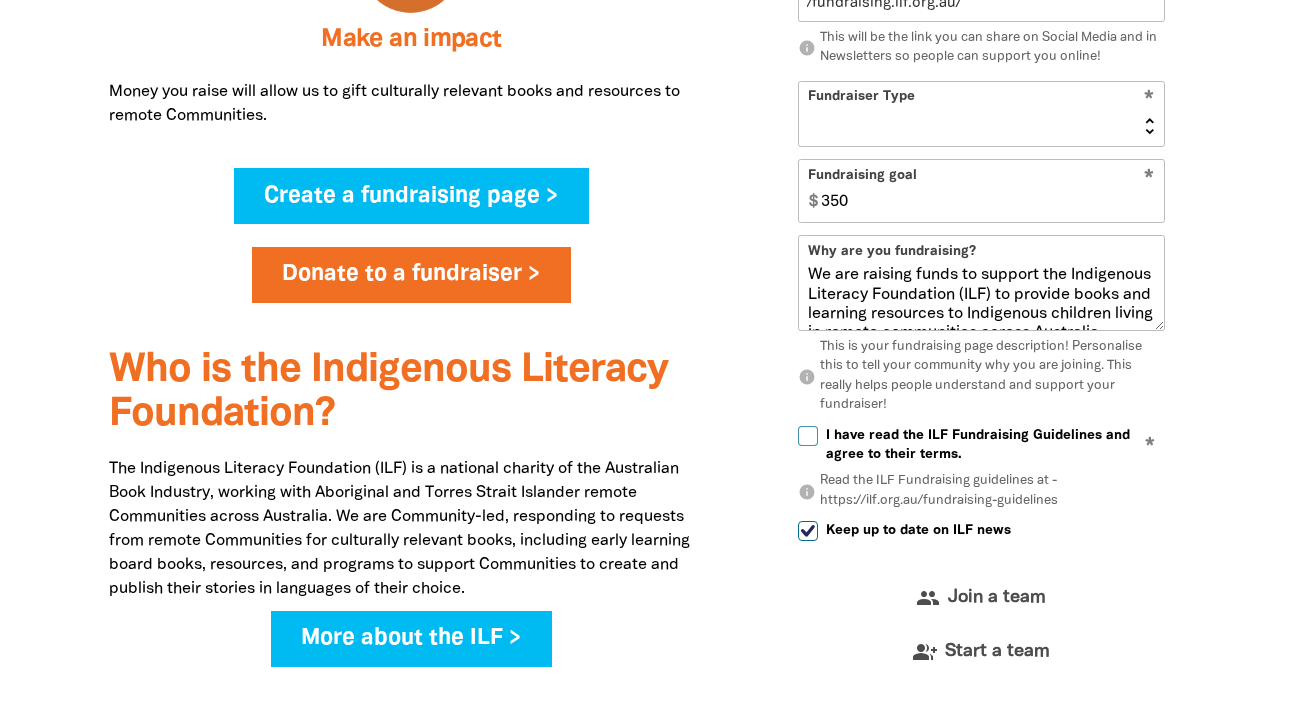 click on "350" at bounding box center (988, 190) 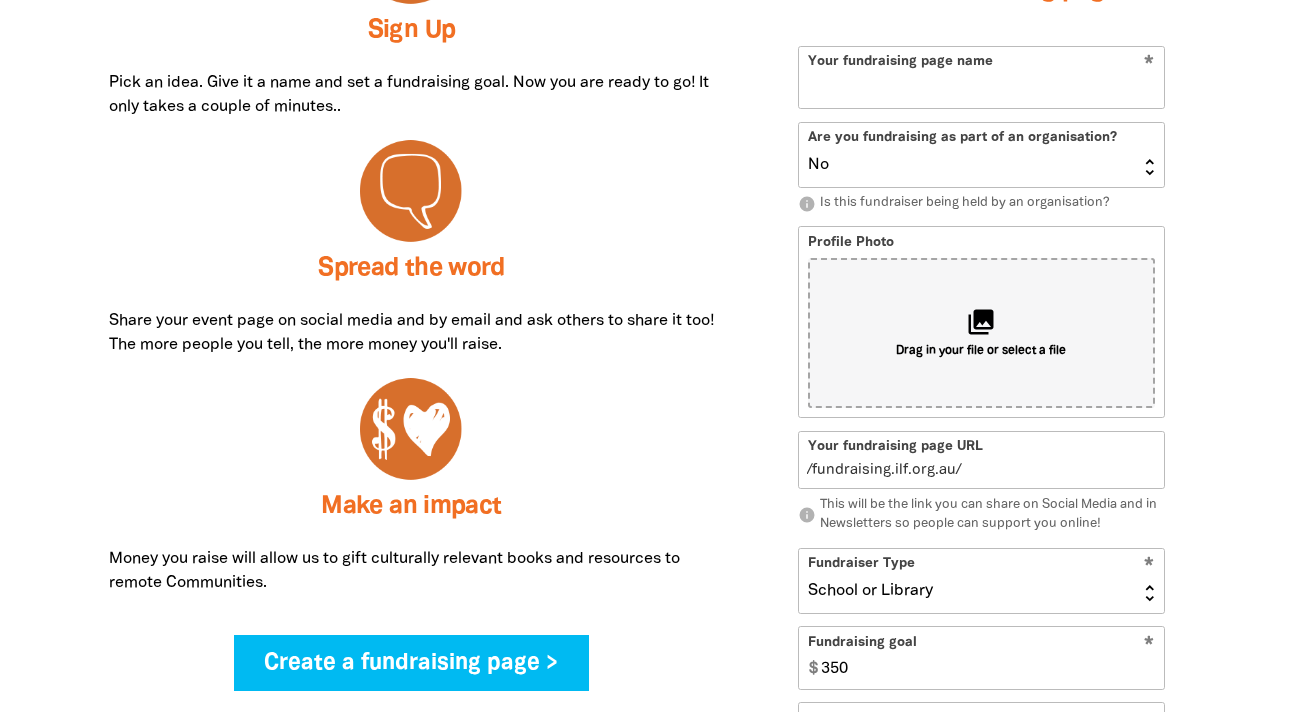 scroll, scrollTop: 886, scrollLeft: 0, axis: vertical 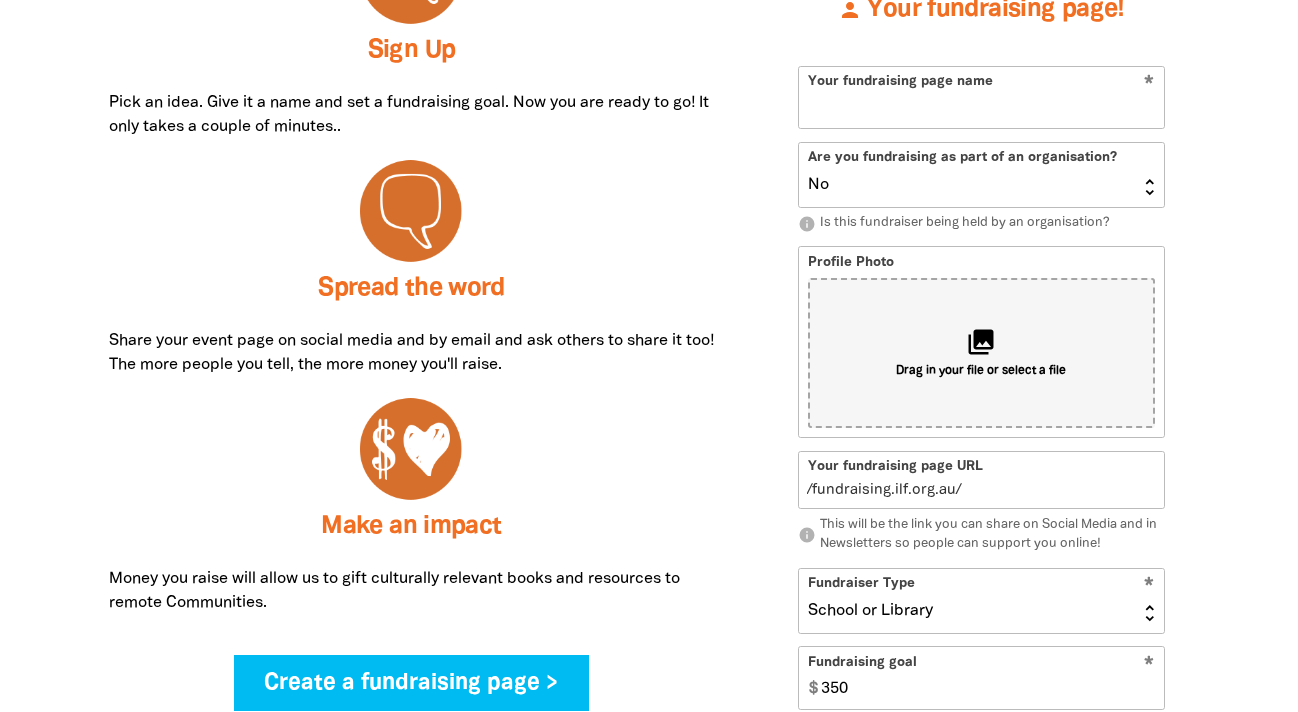 click on "Yes No" at bounding box center (981, 175) 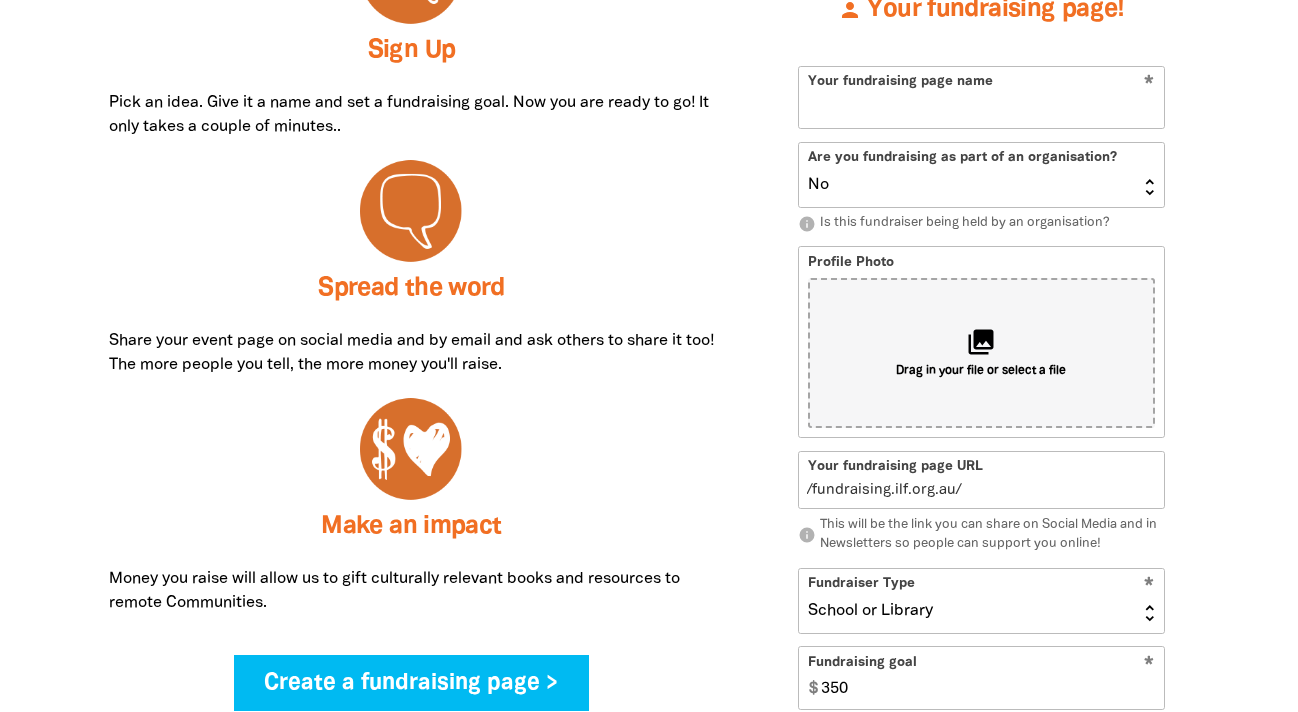 select on "Yes" 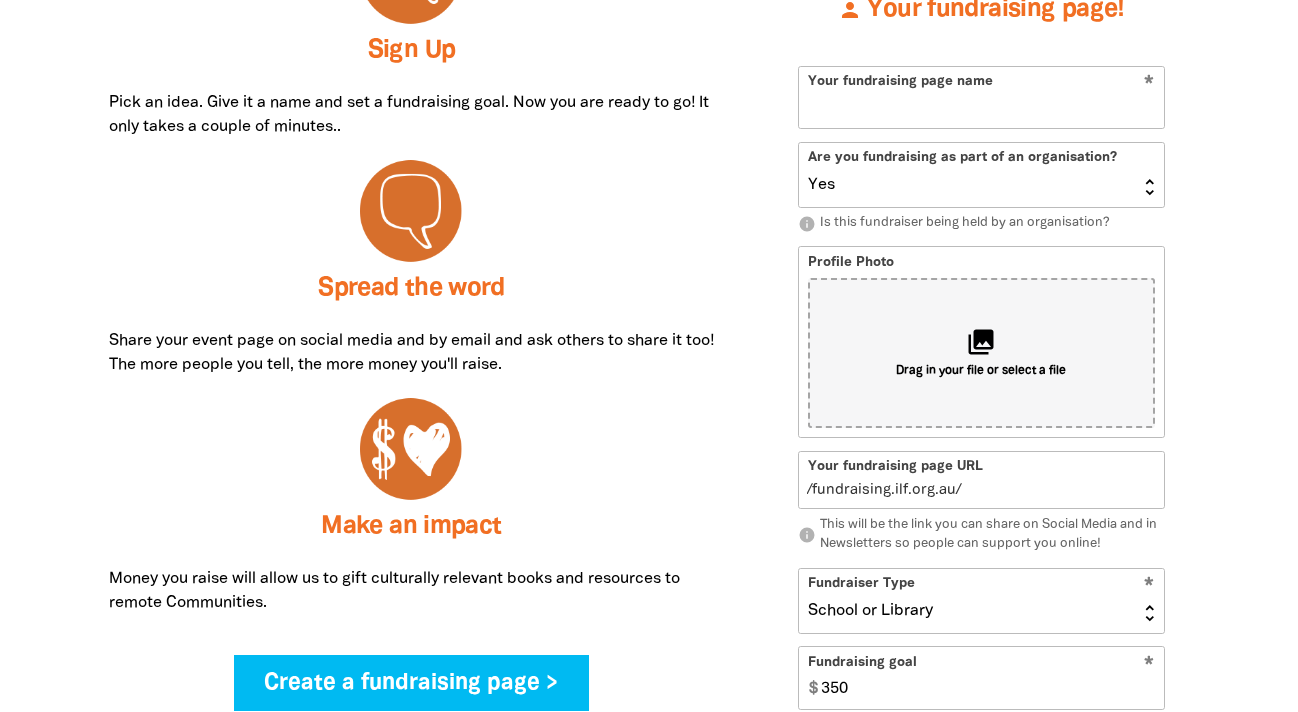 select on "School" 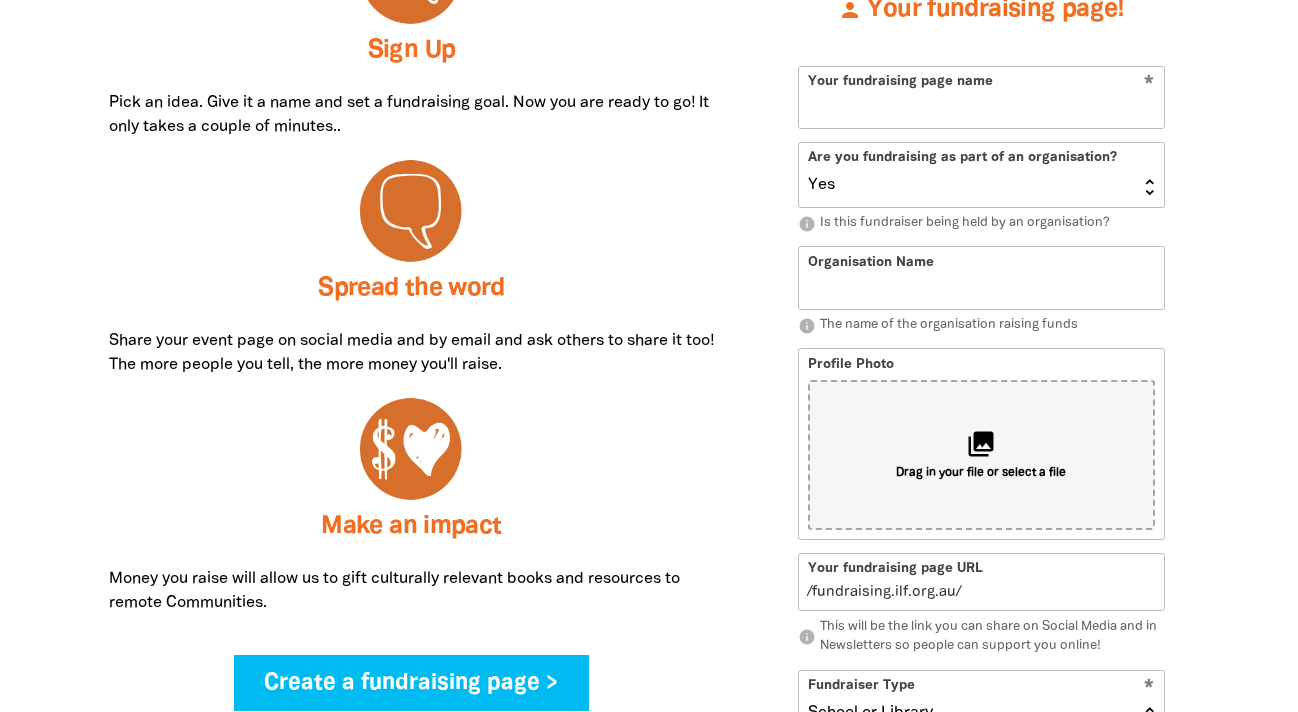 click on "Your fundraising page name" at bounding box center (981, 97) 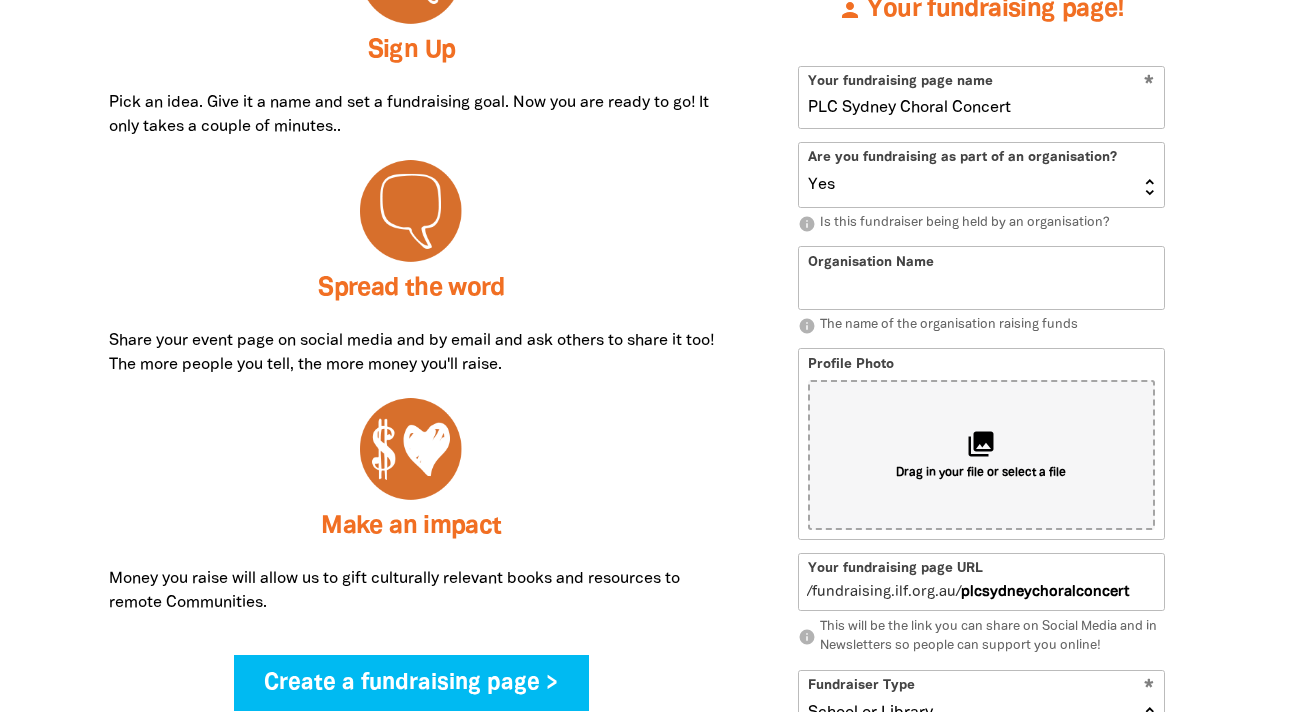 type on "plc-sydney-choral-concert" 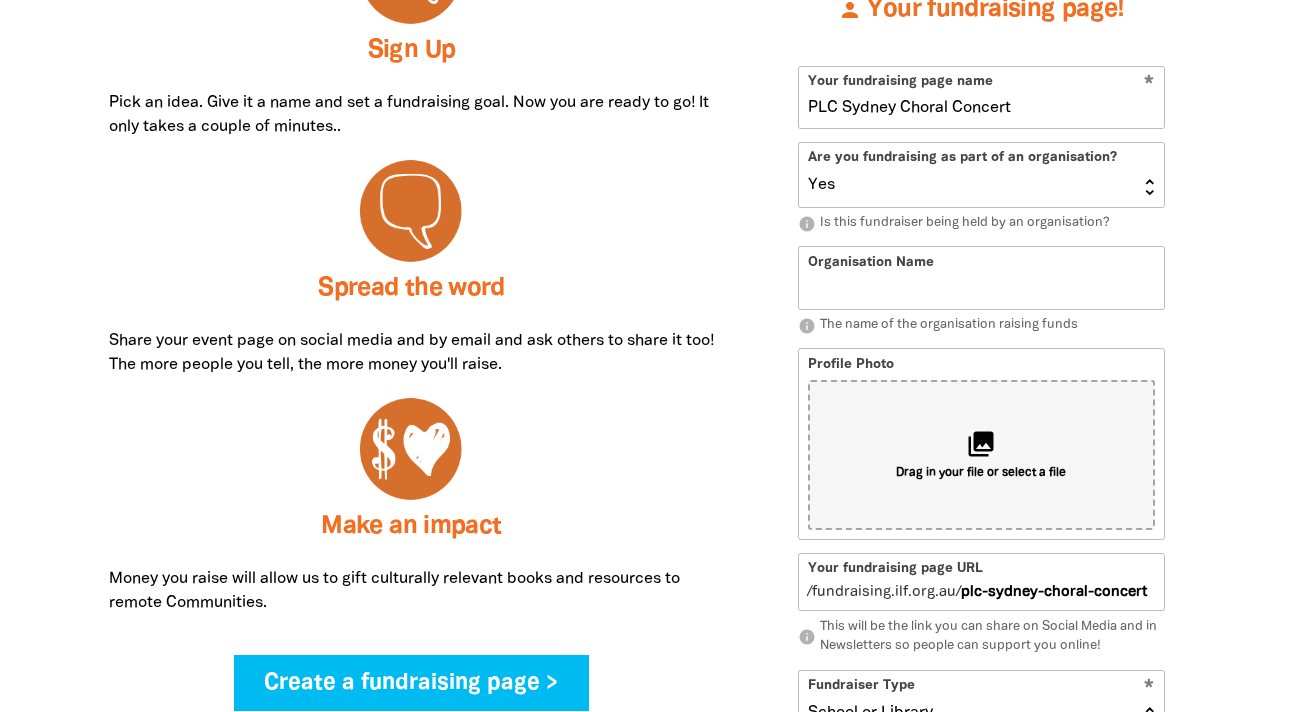 click on "Organisation Name" at bounding box center (981, 277) 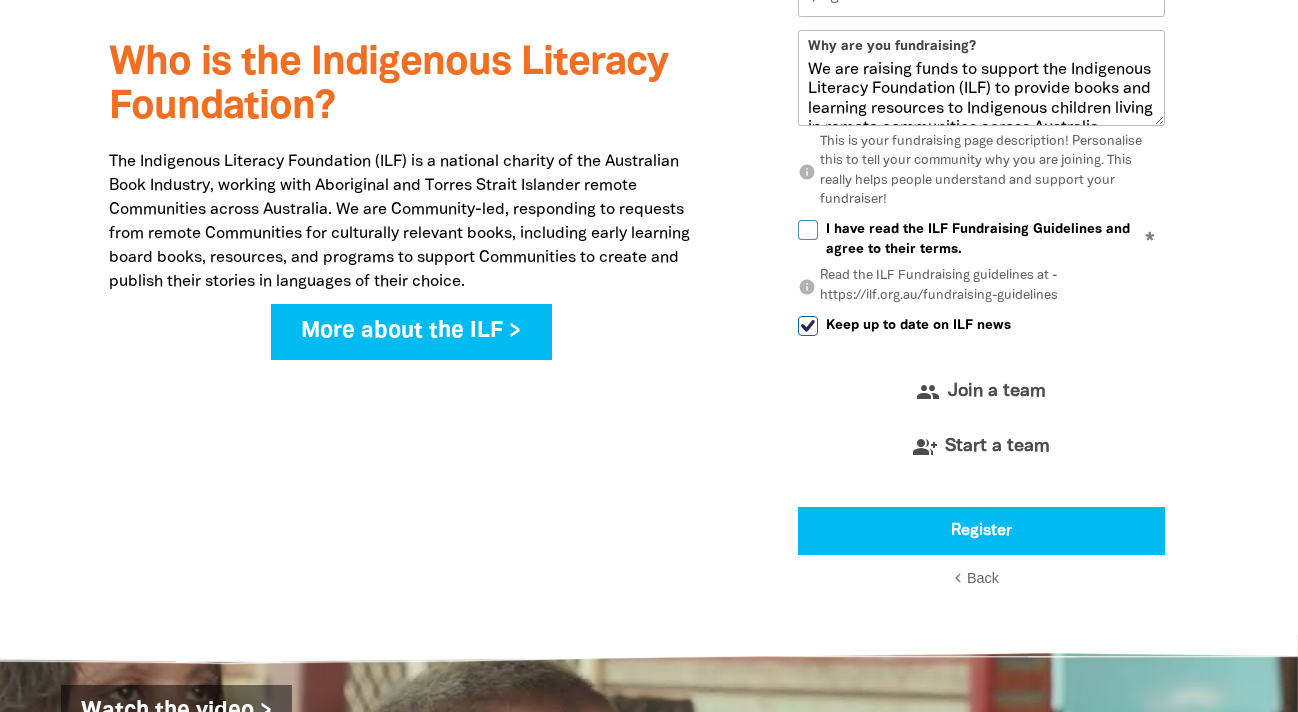 scroll, scrollTop: 1709, scrollLeft: 0, axis: vertical 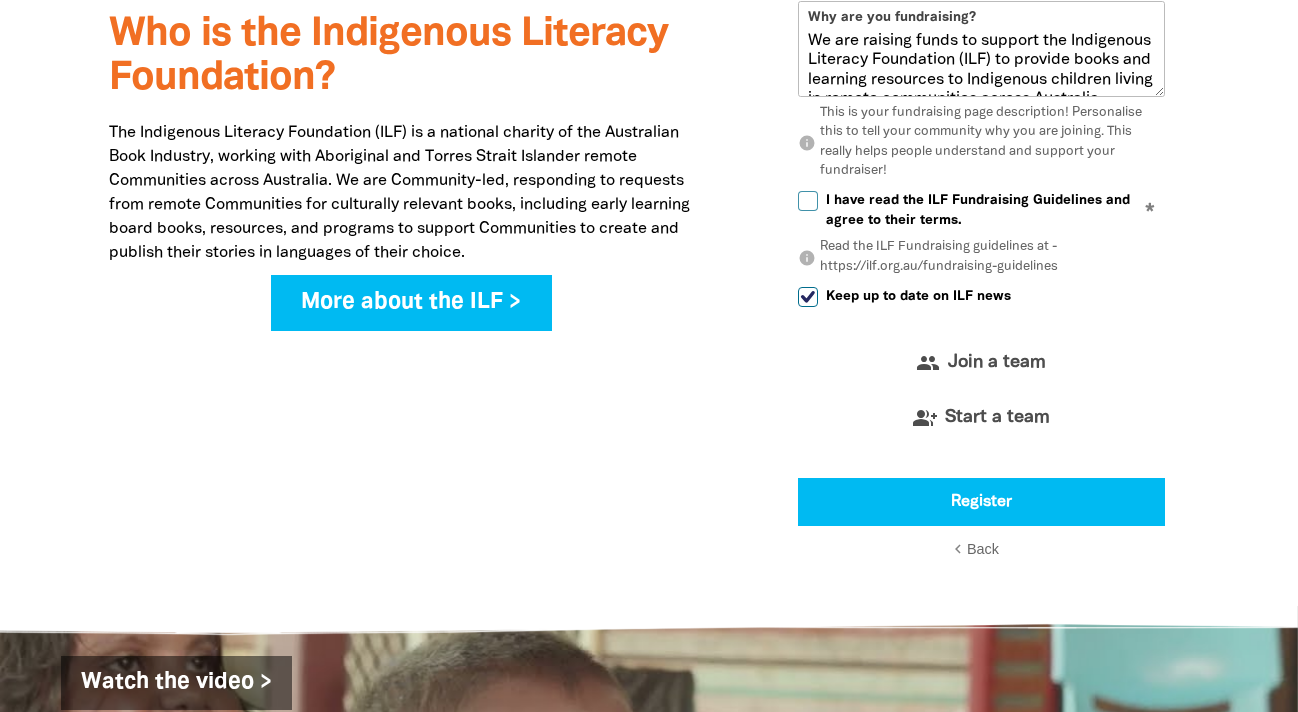 click on "Keep up to date on ILF news" at bounding box center (808, 297) 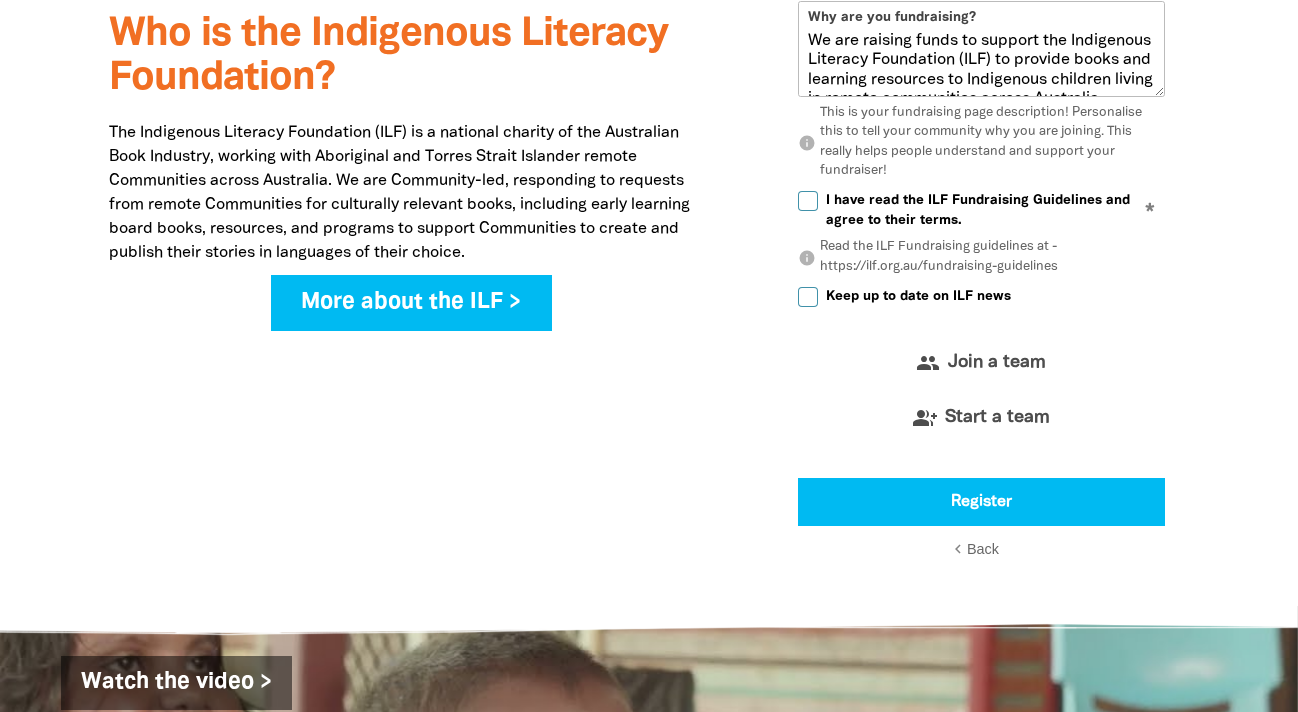 checkbox on "false" 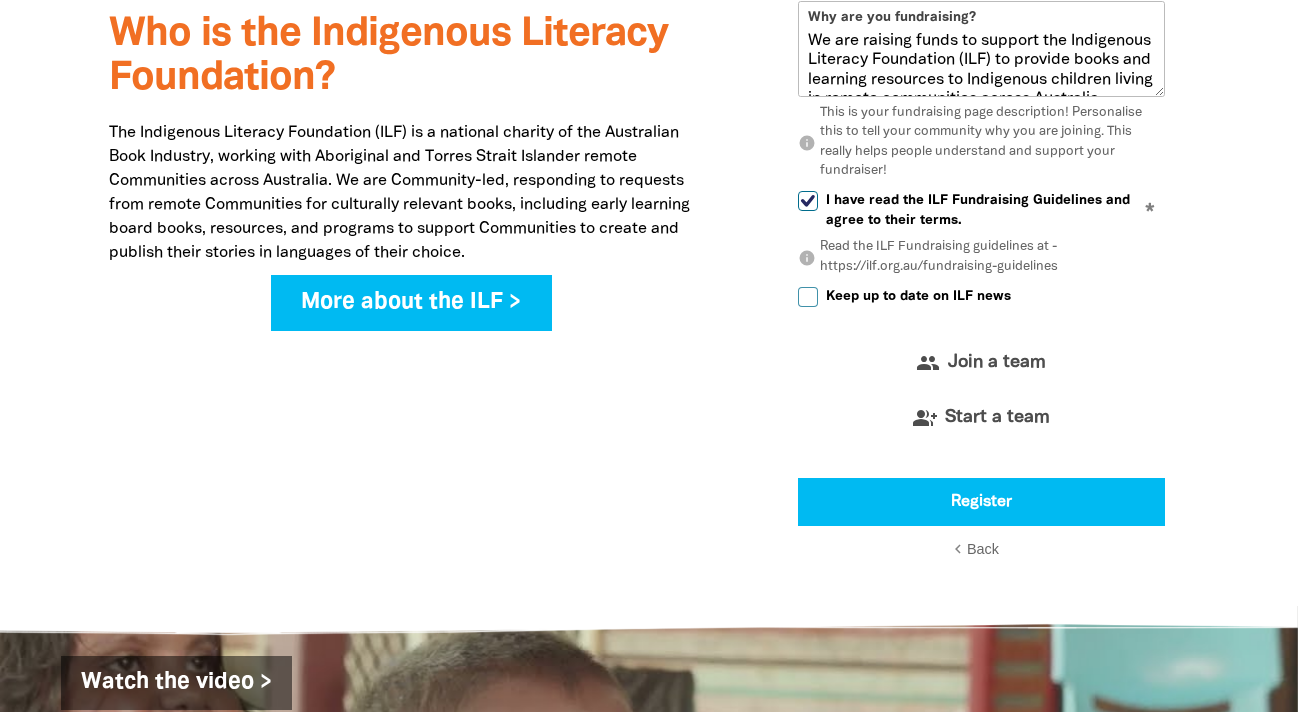 checkbox on "true" 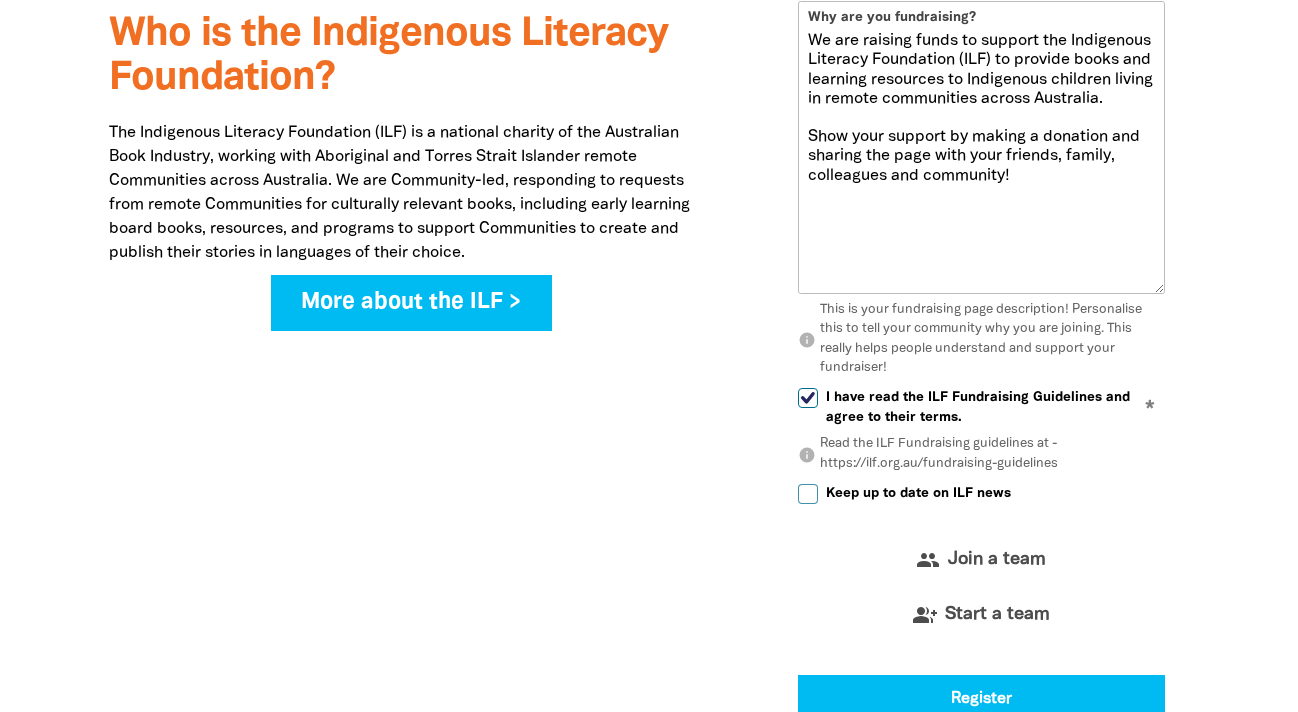 drag, startPoint x: 1160, startPoint y: 89, endPoint x: 1227, endPoint y: 275, distance: 197.69926 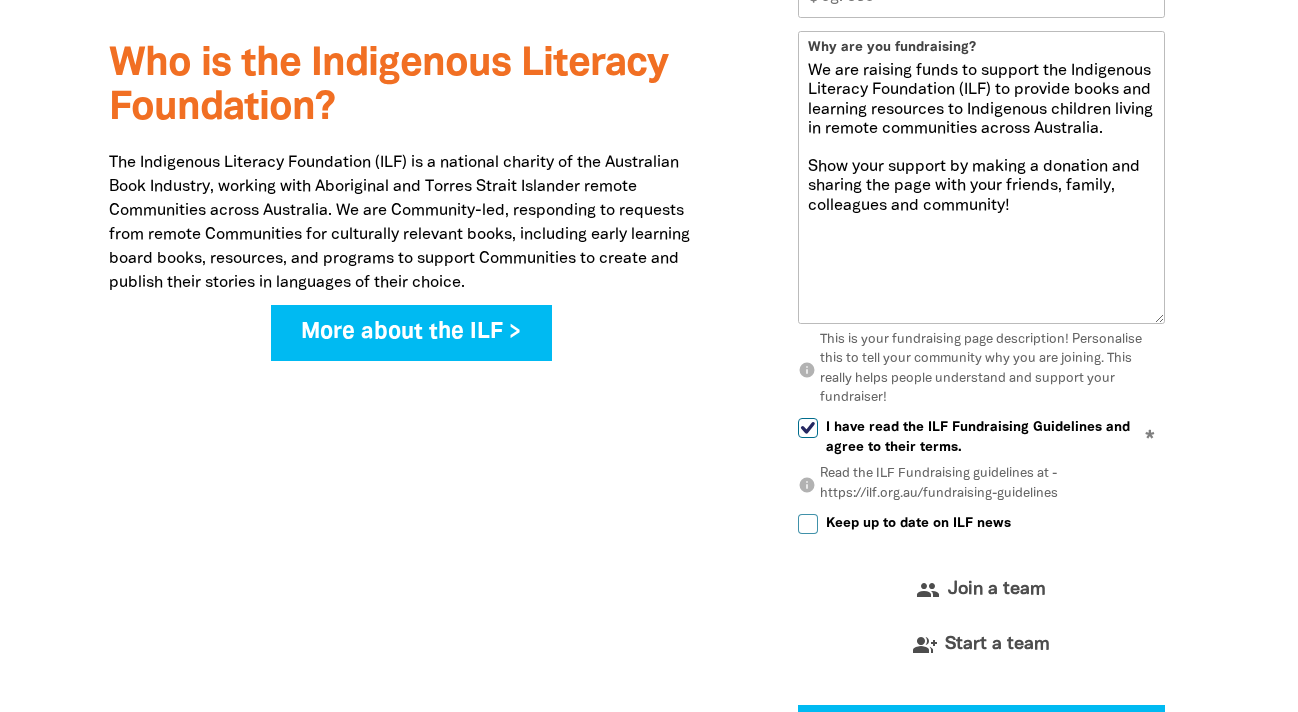 scroll, scrollTop: 1674, scrollLeft: 0, axis: vertical 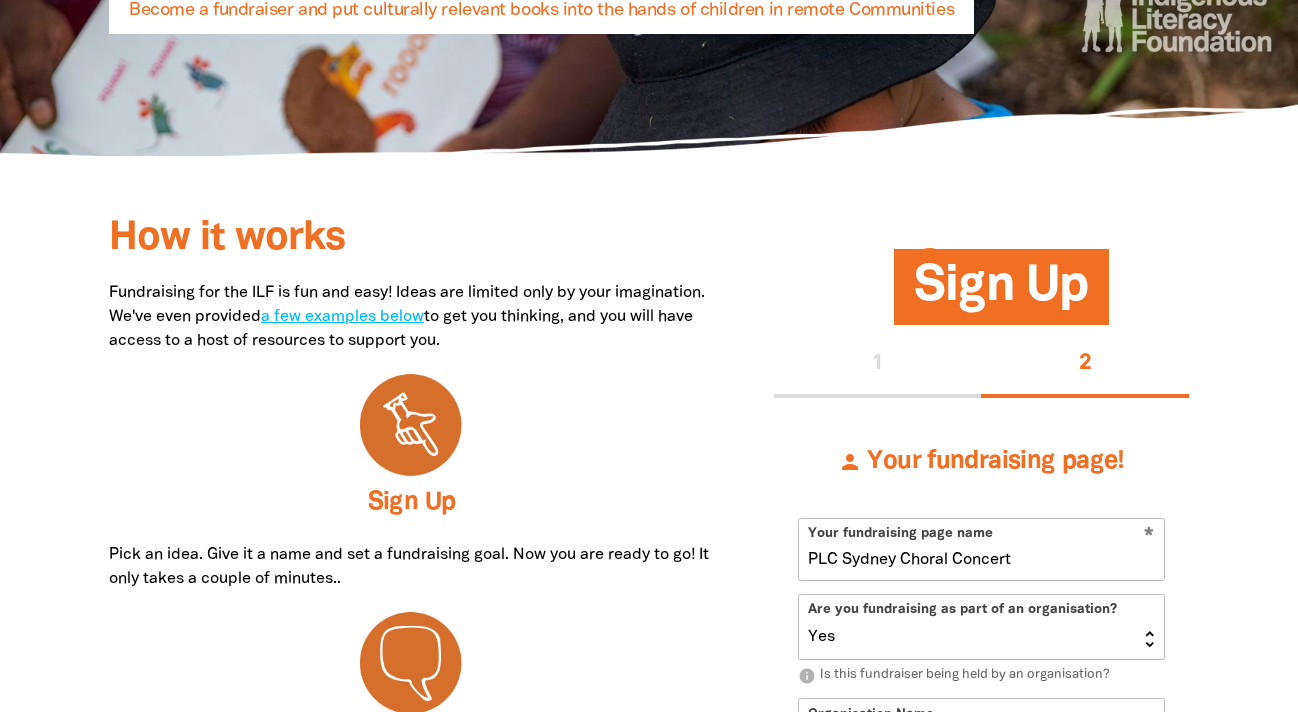 click on "1" at bounding box center (878, 365) 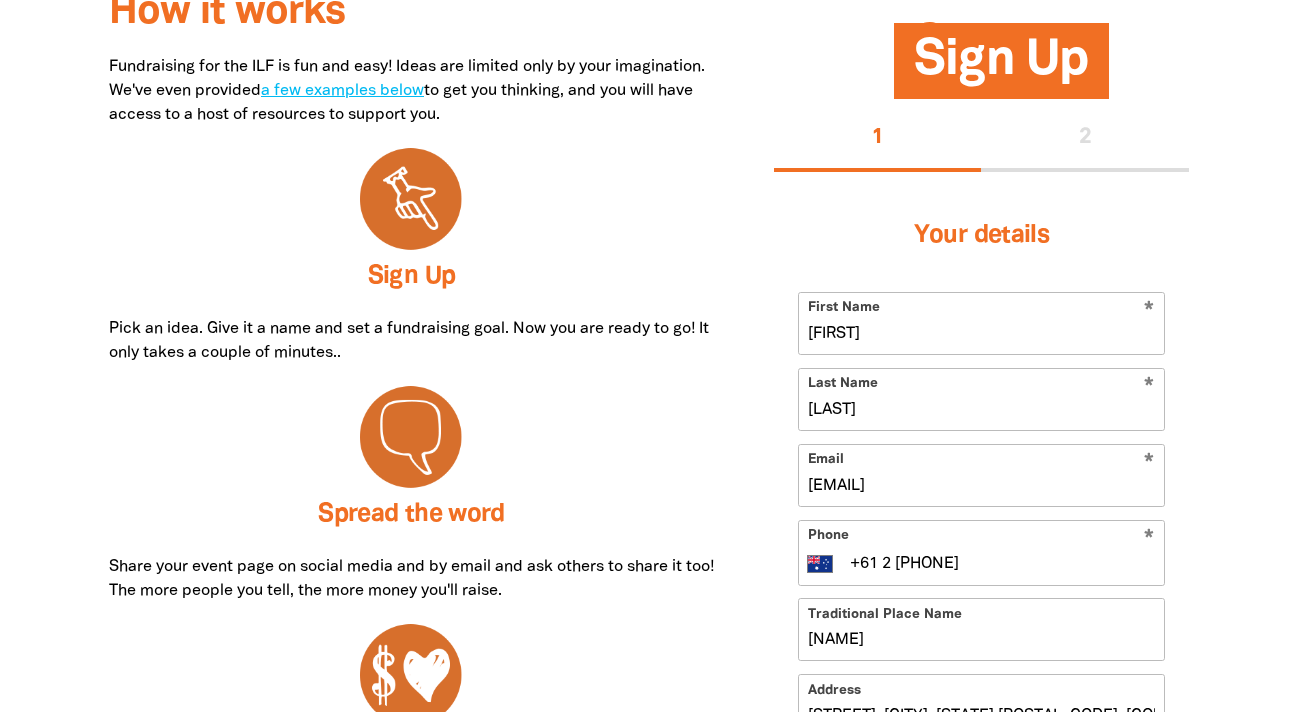 scroll, scrollTop: 599, scrollLeft: 0, axis: vertical 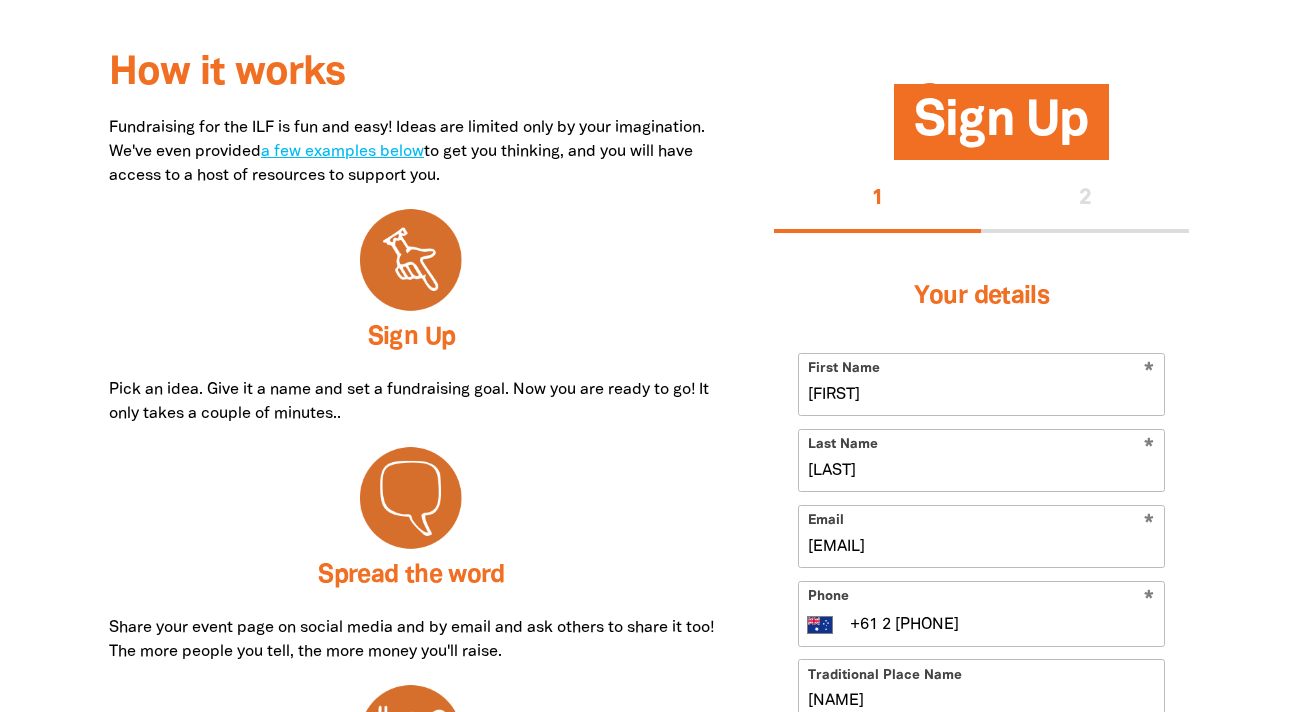click on "1 2" at bounding box center (981, 200) 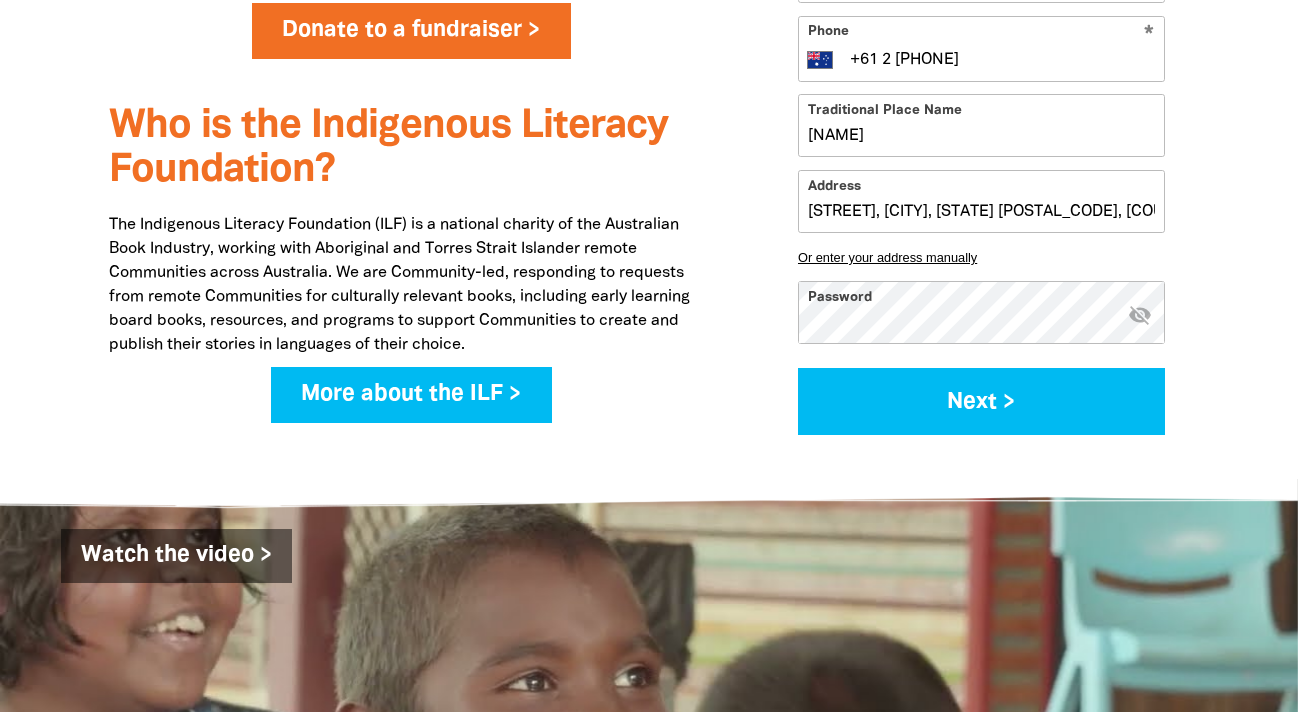 scroll, scrollTop: 1790, scrollLeft: 0, axis: vertical 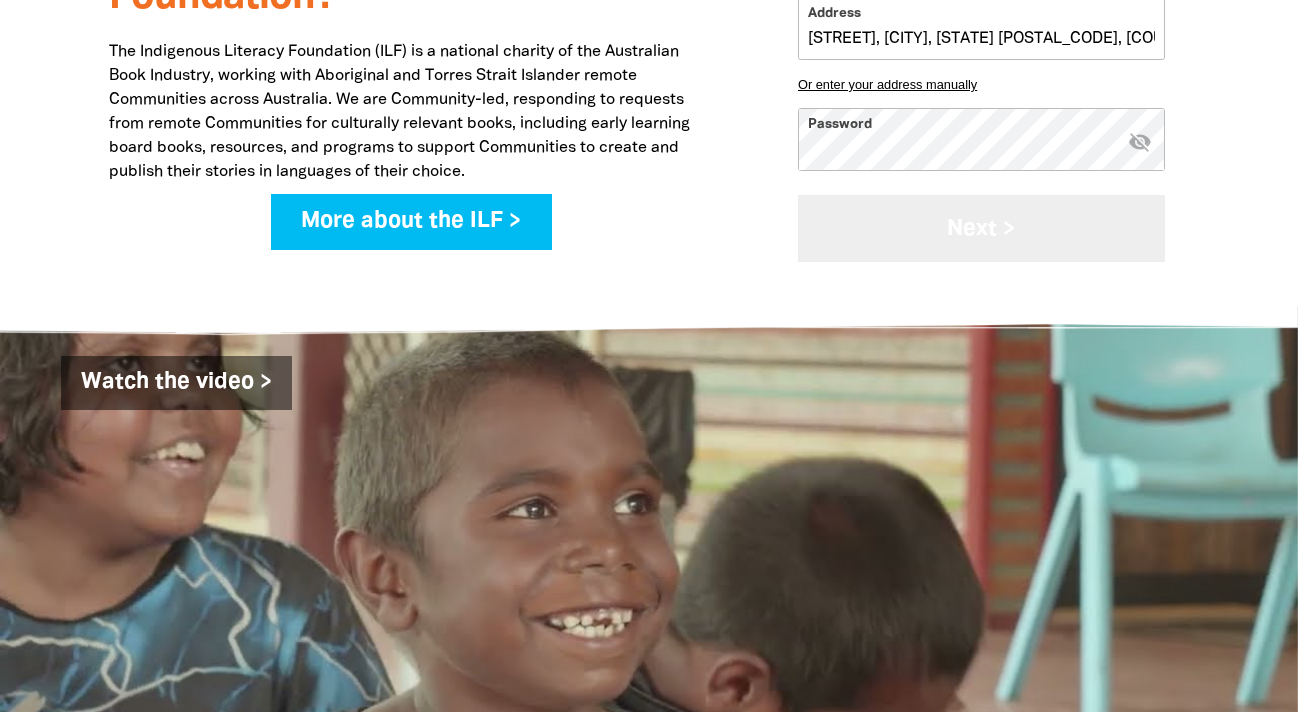 click on "Next >" at bounding box center (981, 228) 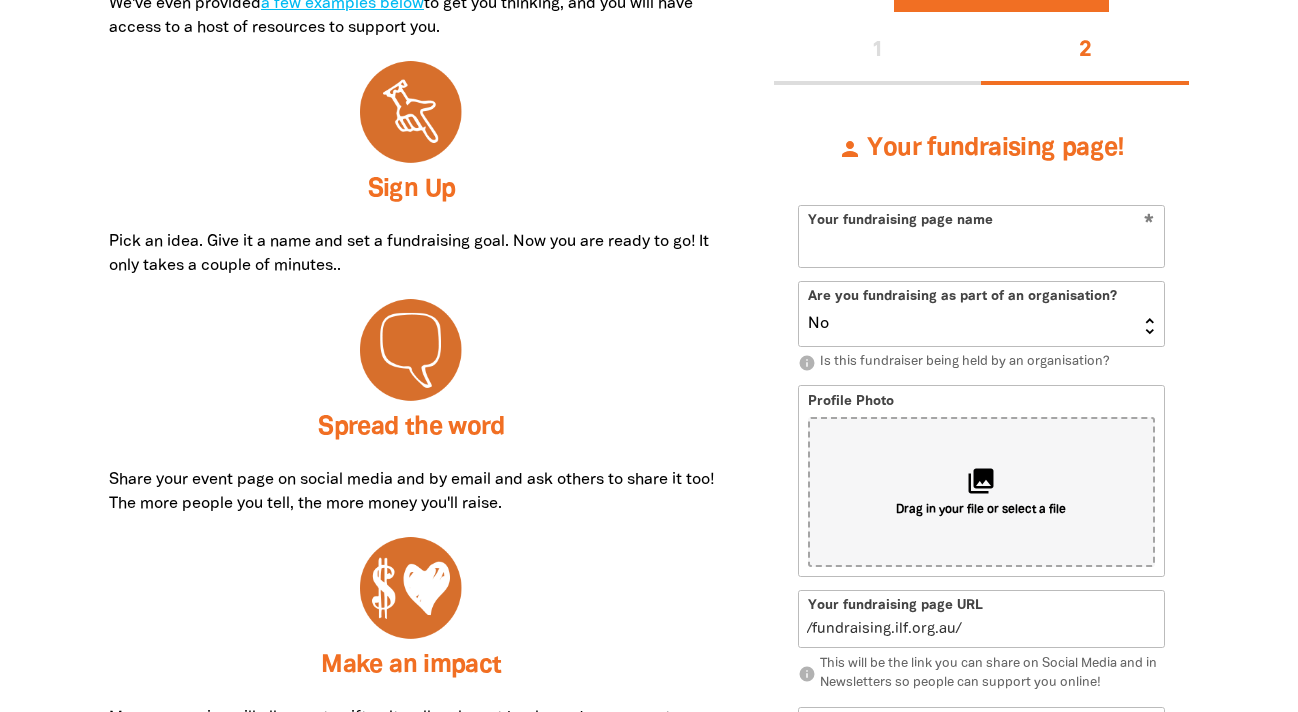 scroll, scrollTop: 746, scrollLeft: 0, axis: vertical 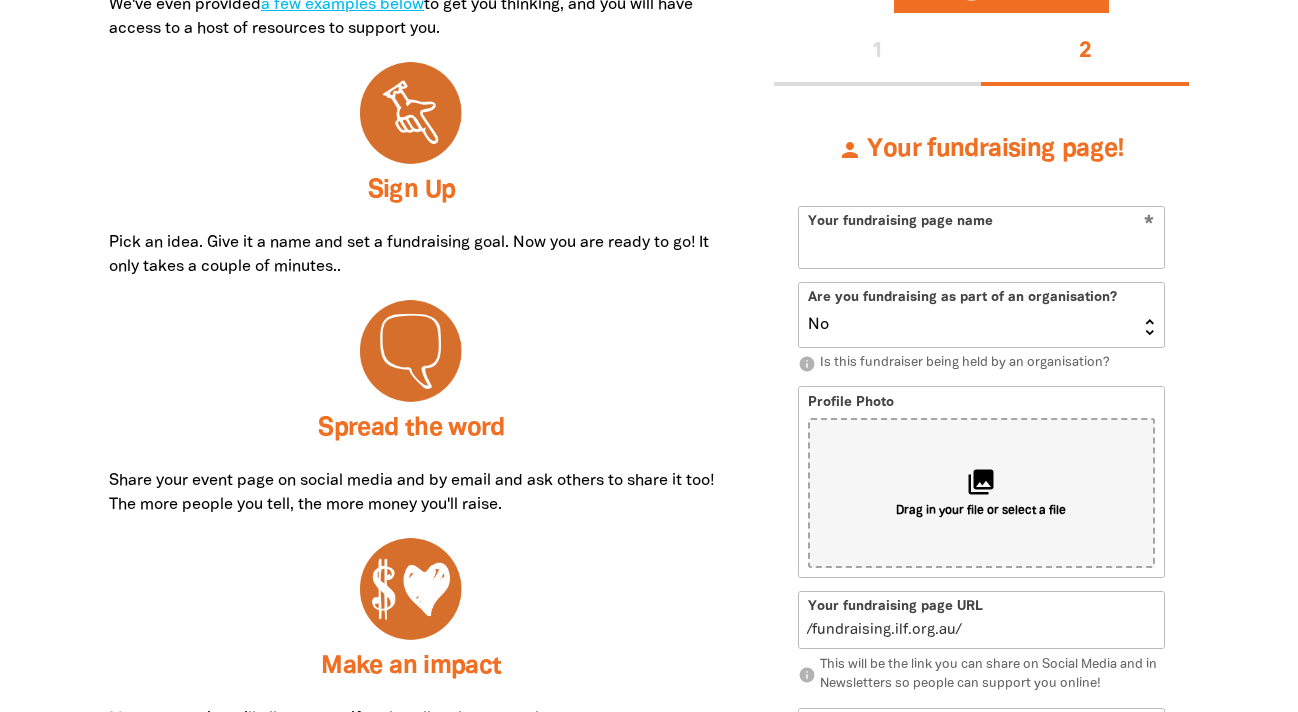 click on "Your fundraising page name" at bounding box center (981, 237) 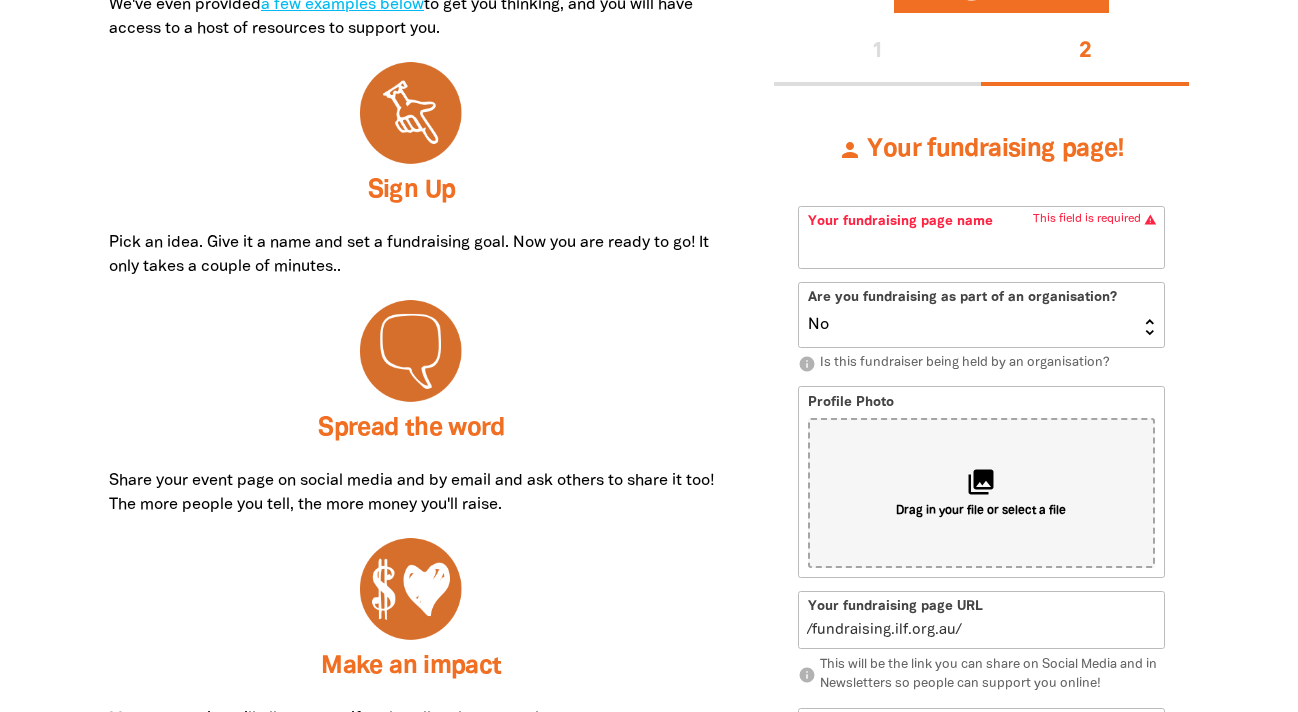 select on "Yes" 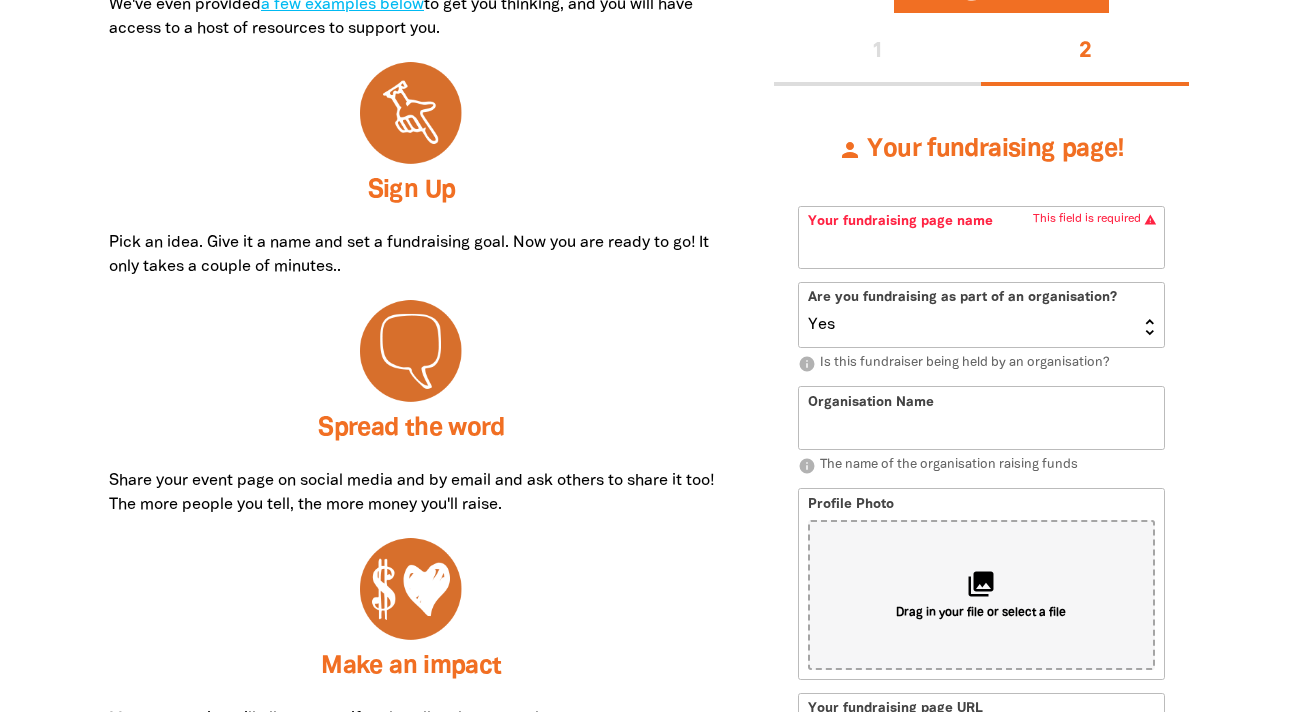 select on "No" 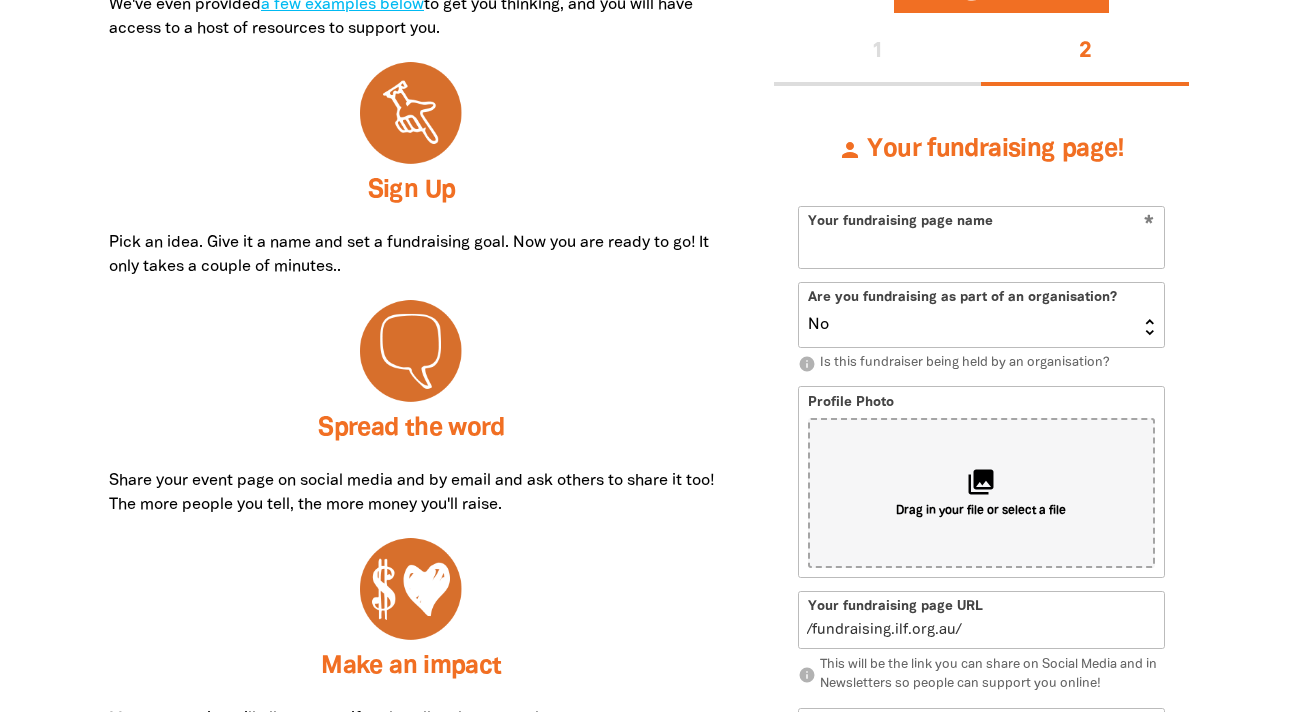 click on "Your fundraising page name" at bounding box center [981, 237] 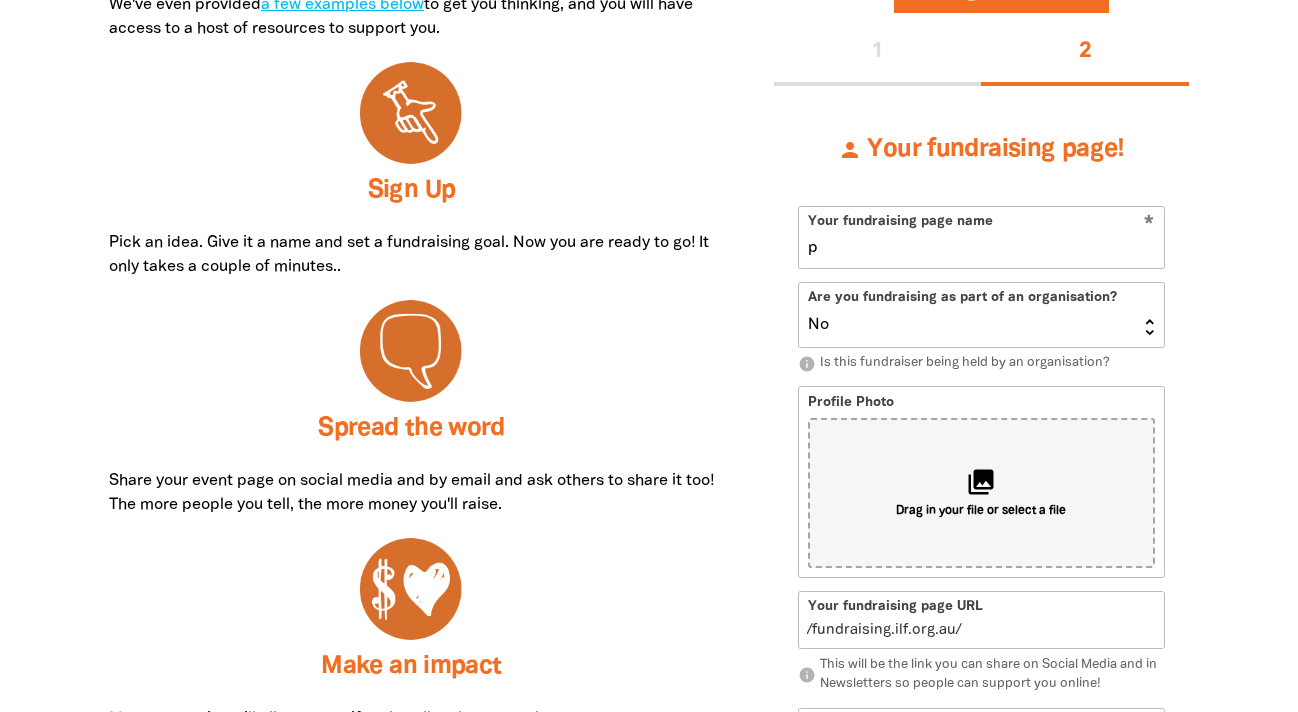 type on "p" 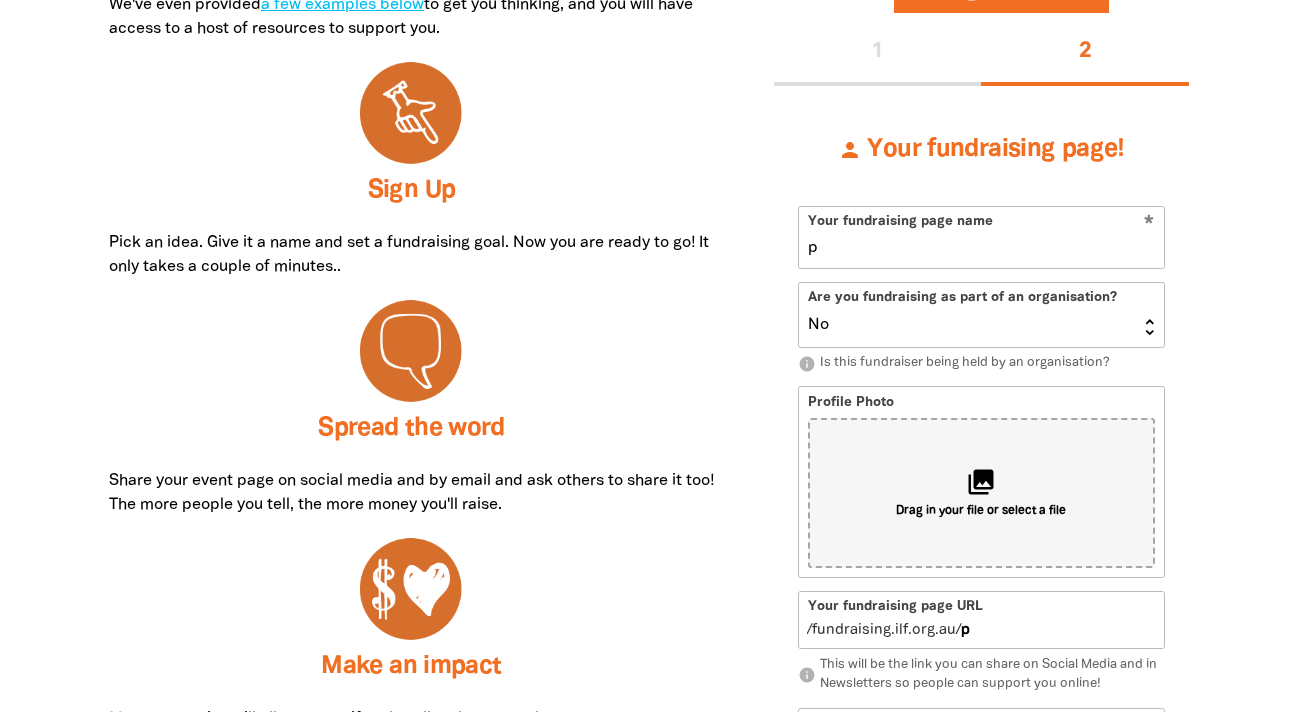 type 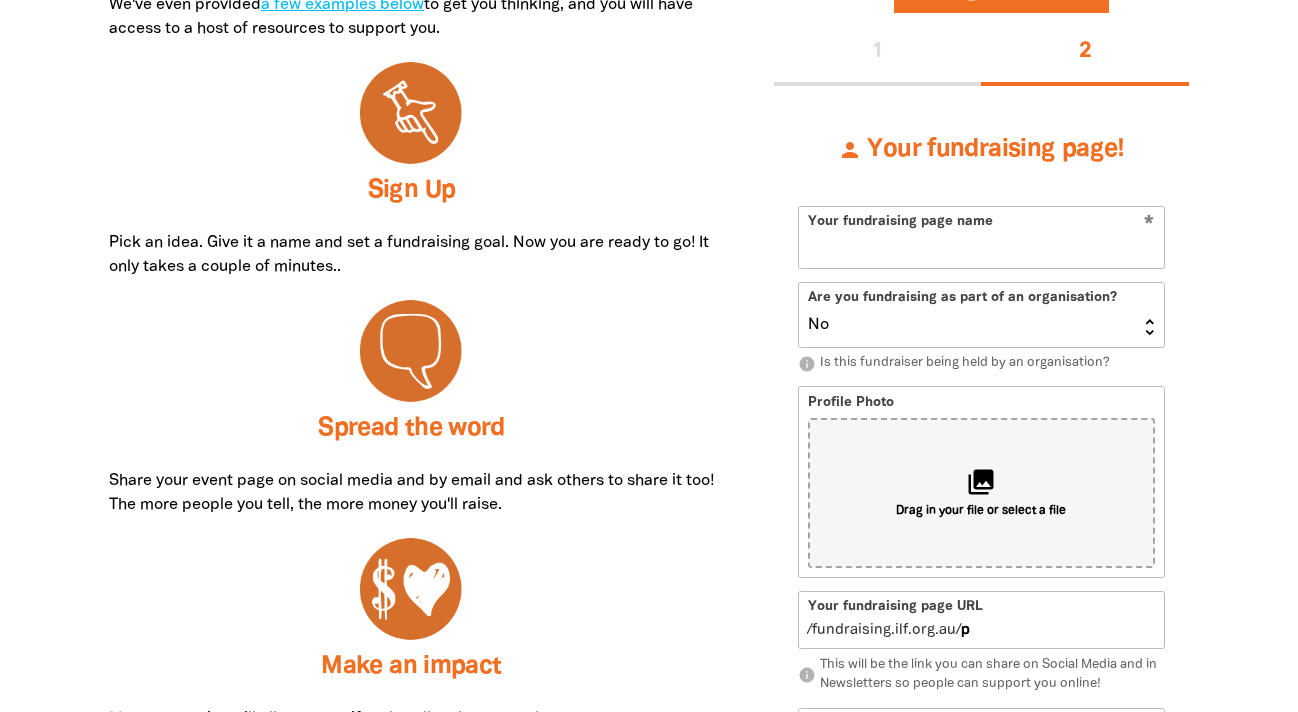type 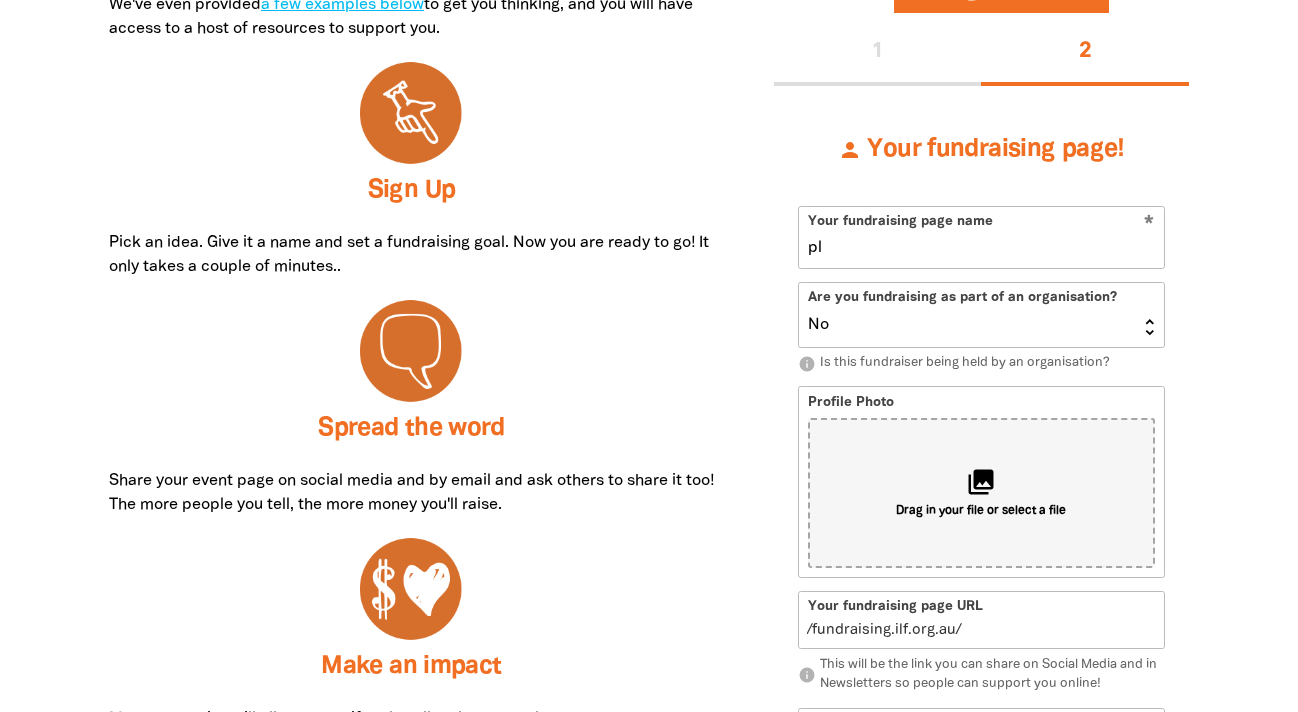 type on "plc" 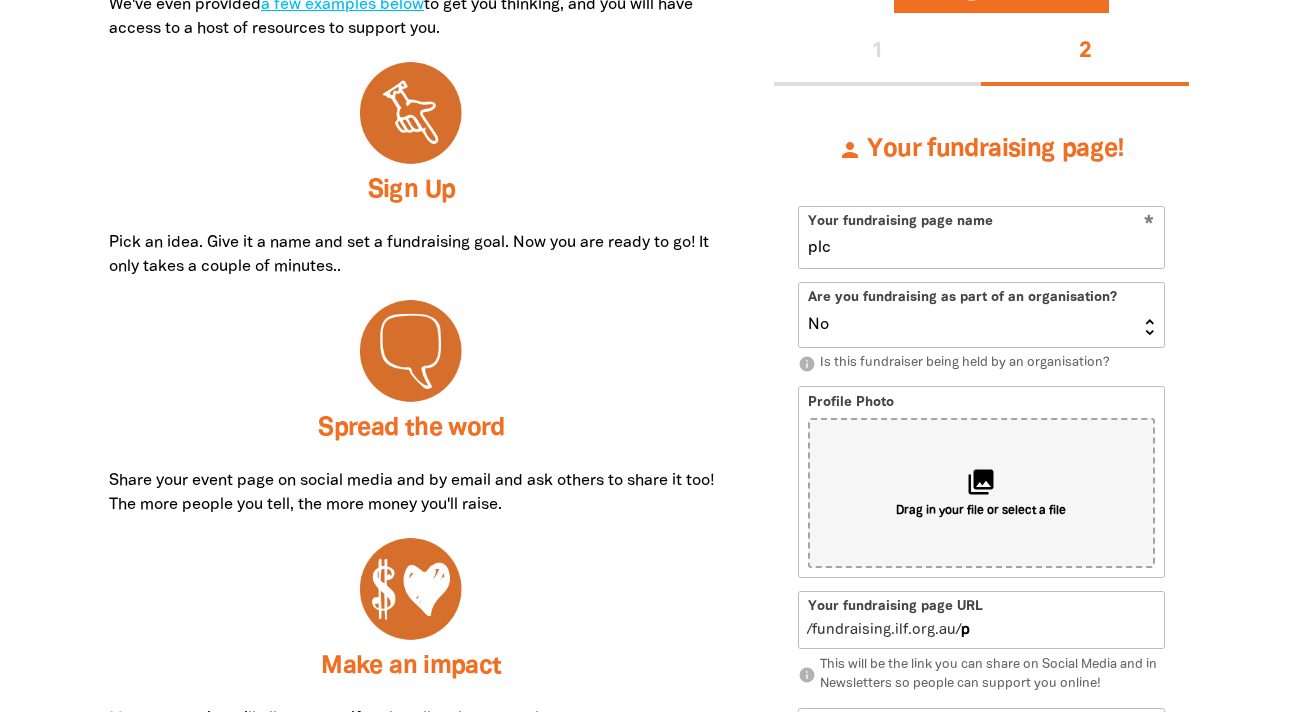 type on "pl" 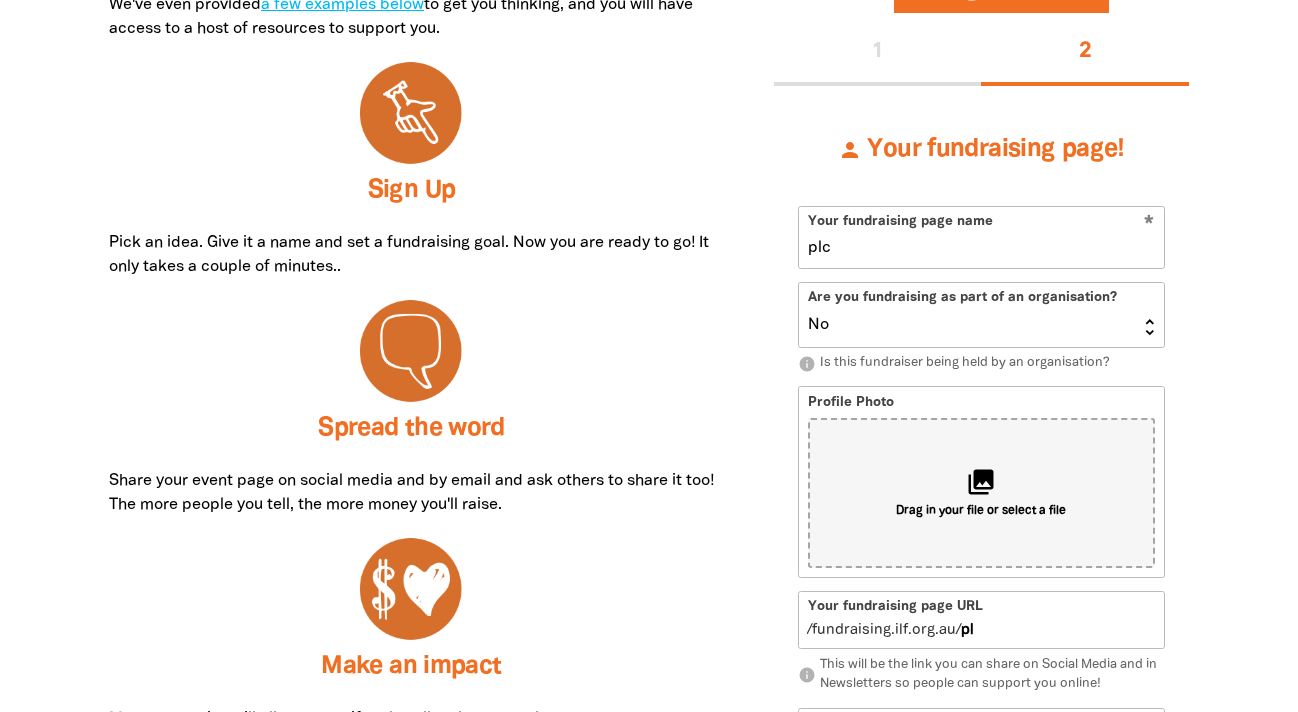 type on "plc" 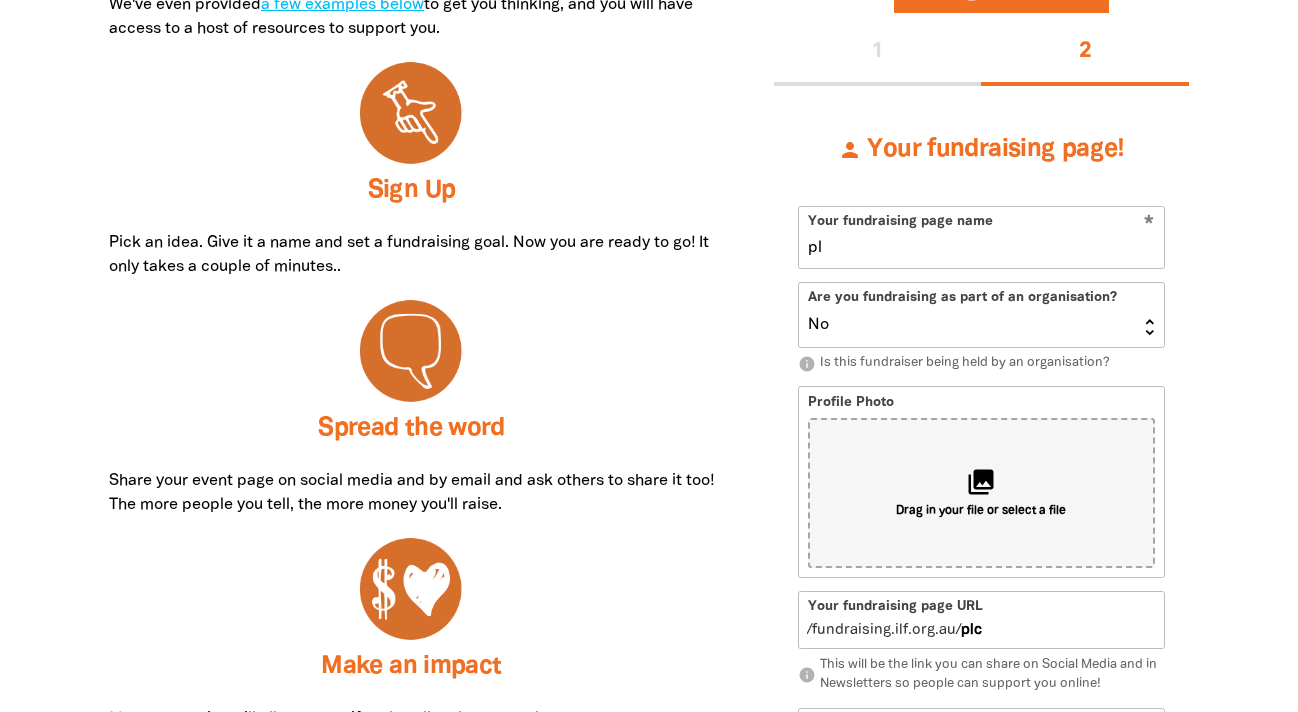 type on "p" 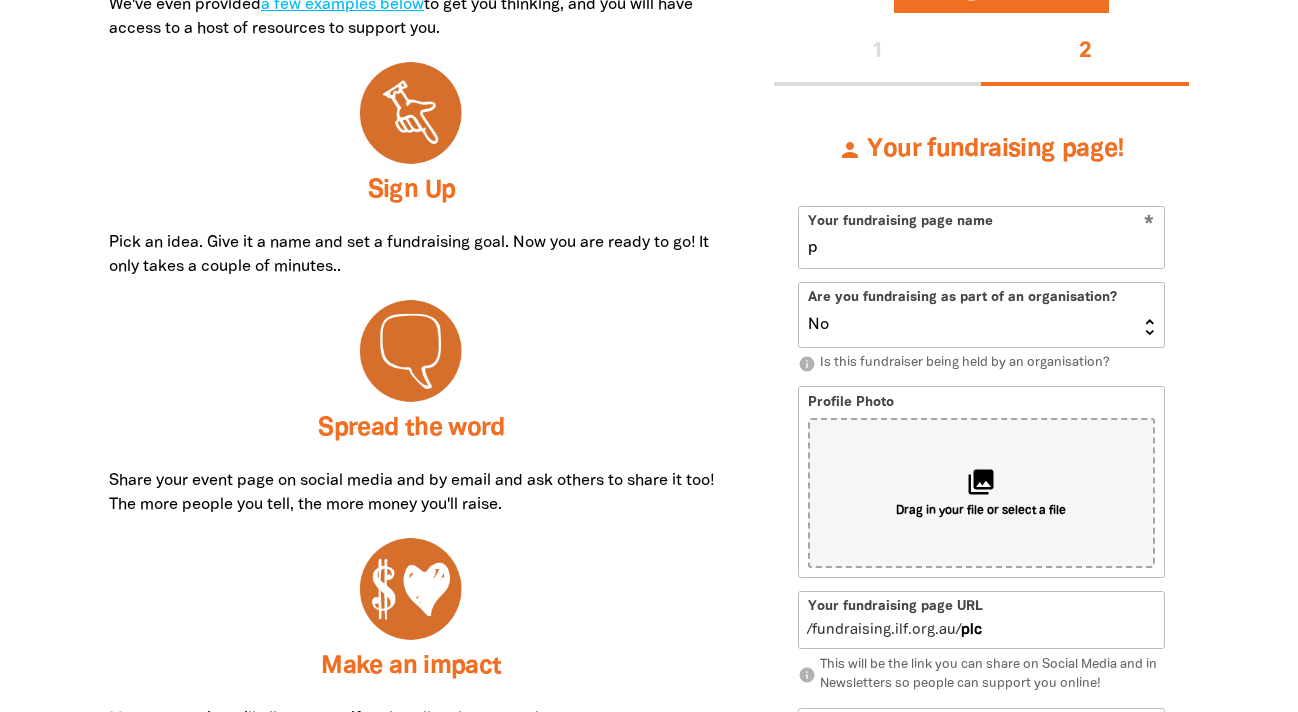 type 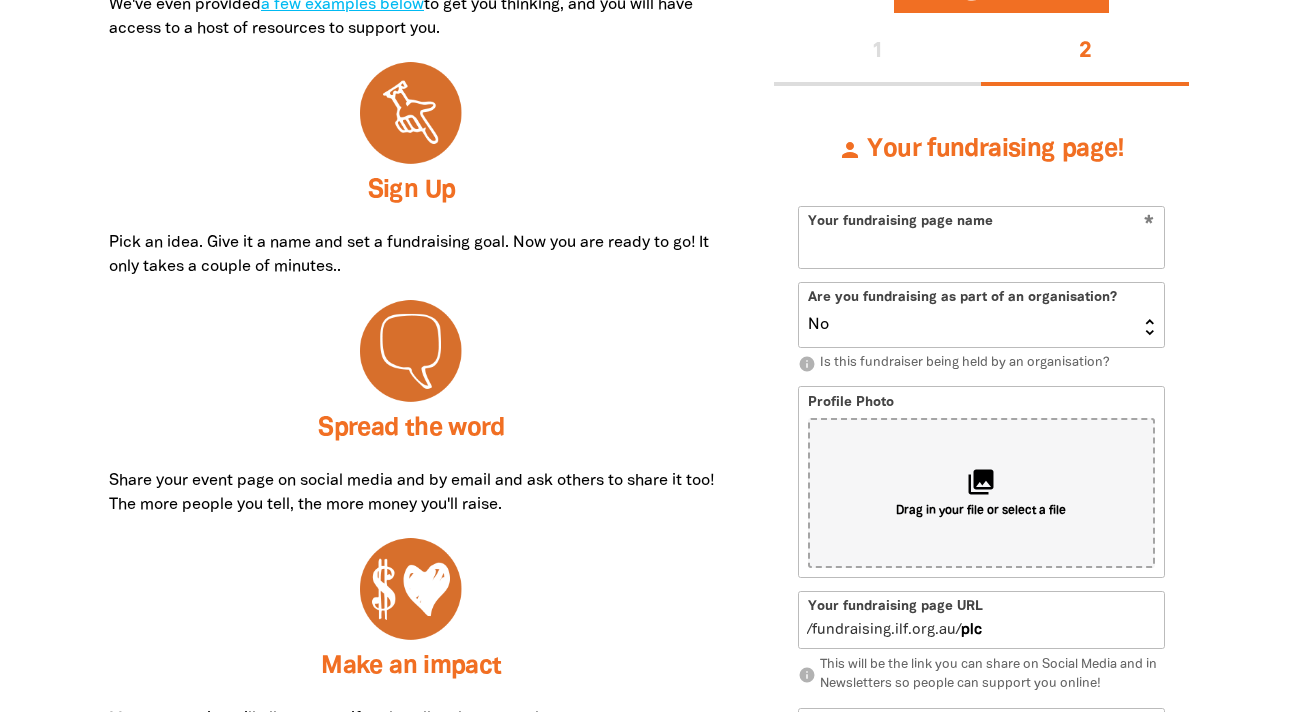 type 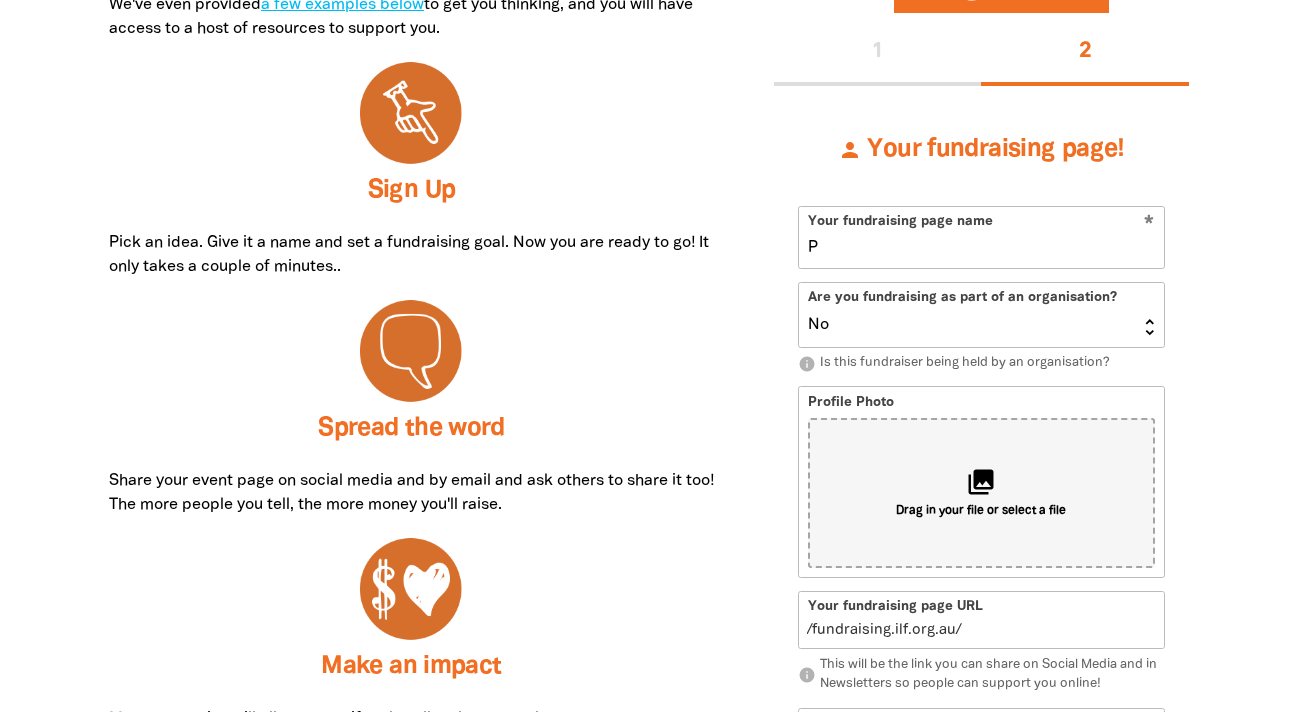 type on "PL" 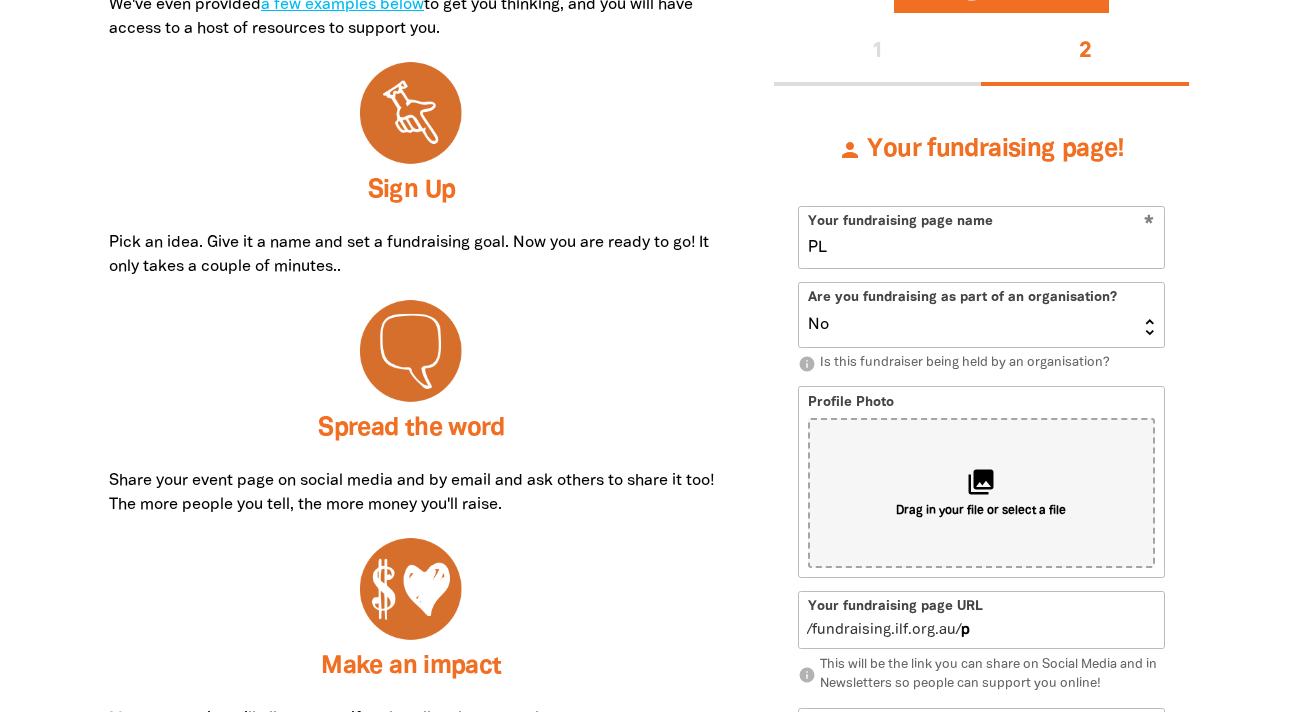 type on "pl" 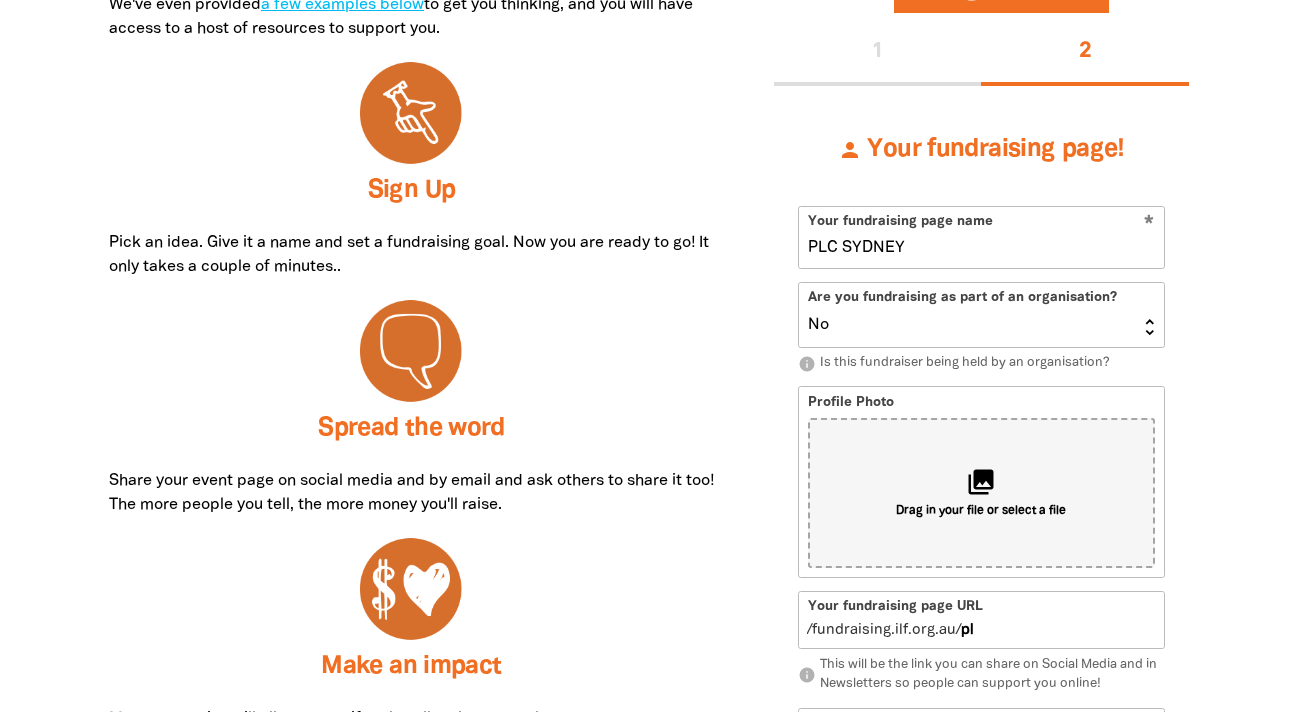 type on "PLC SYDNEY" 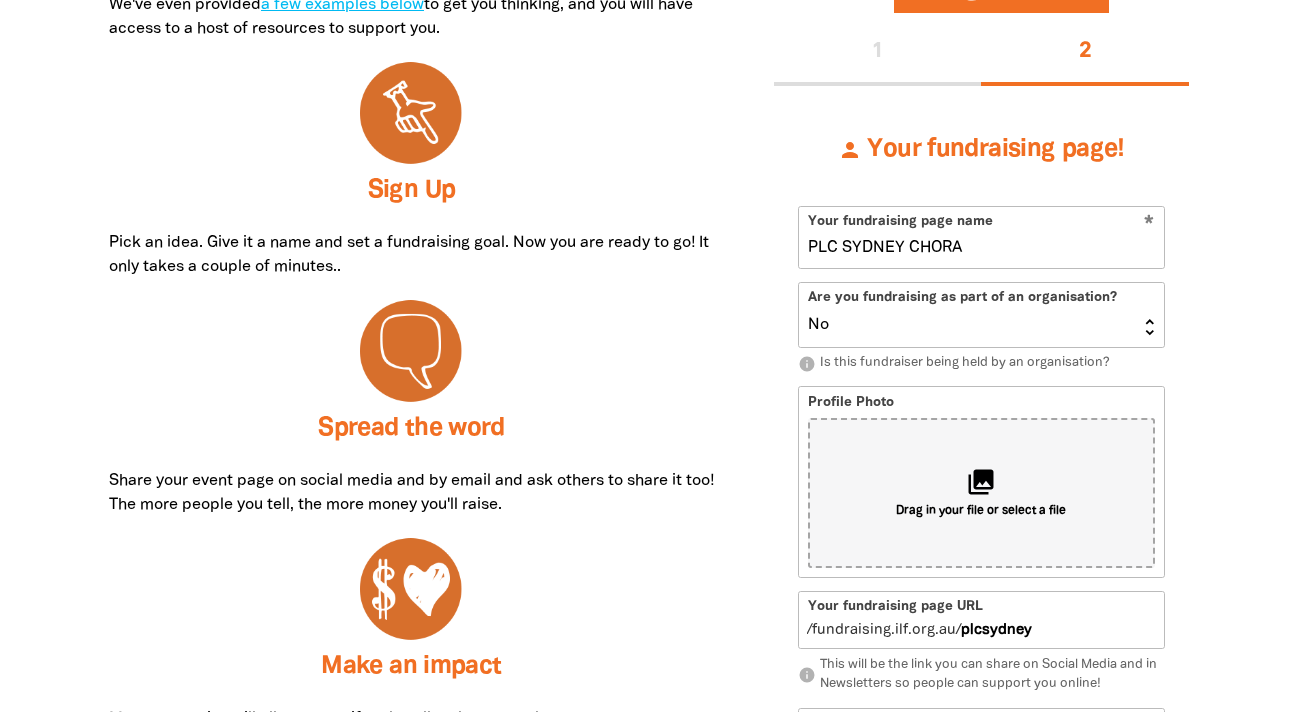 type on "PLC SYDNEY CHORAL" 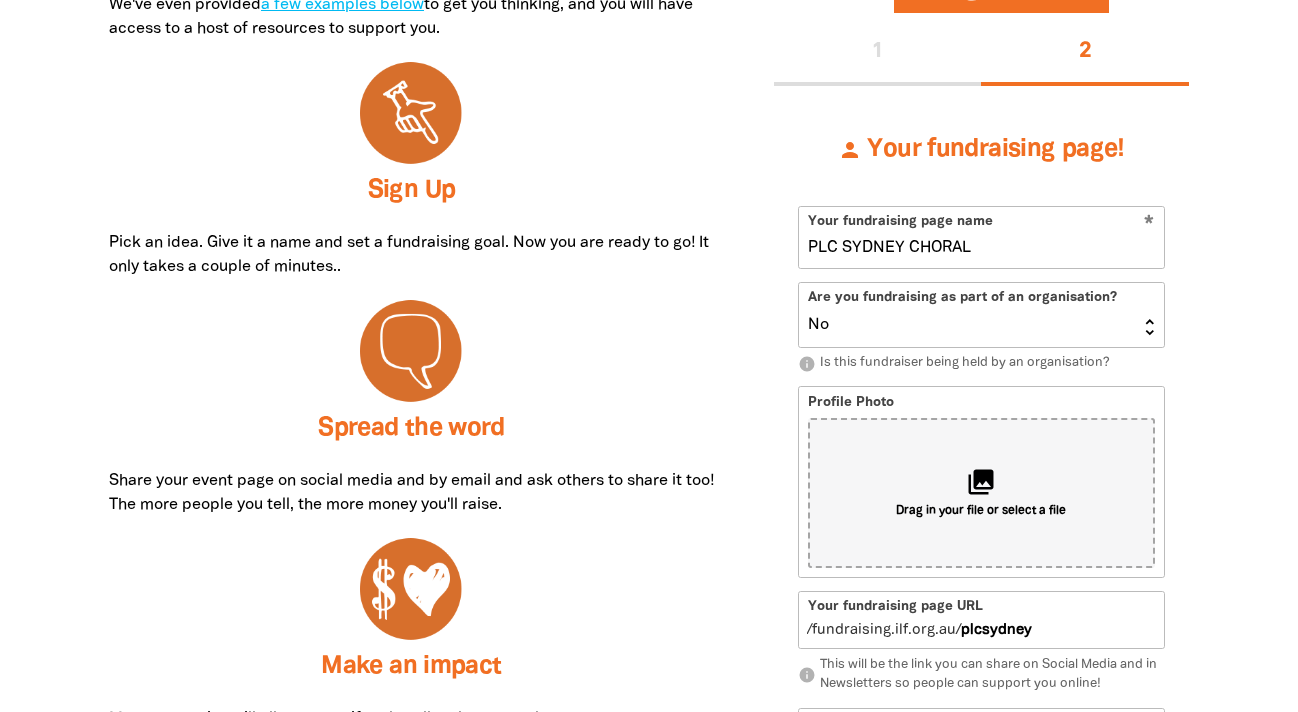 type on "plcsydneychoral" 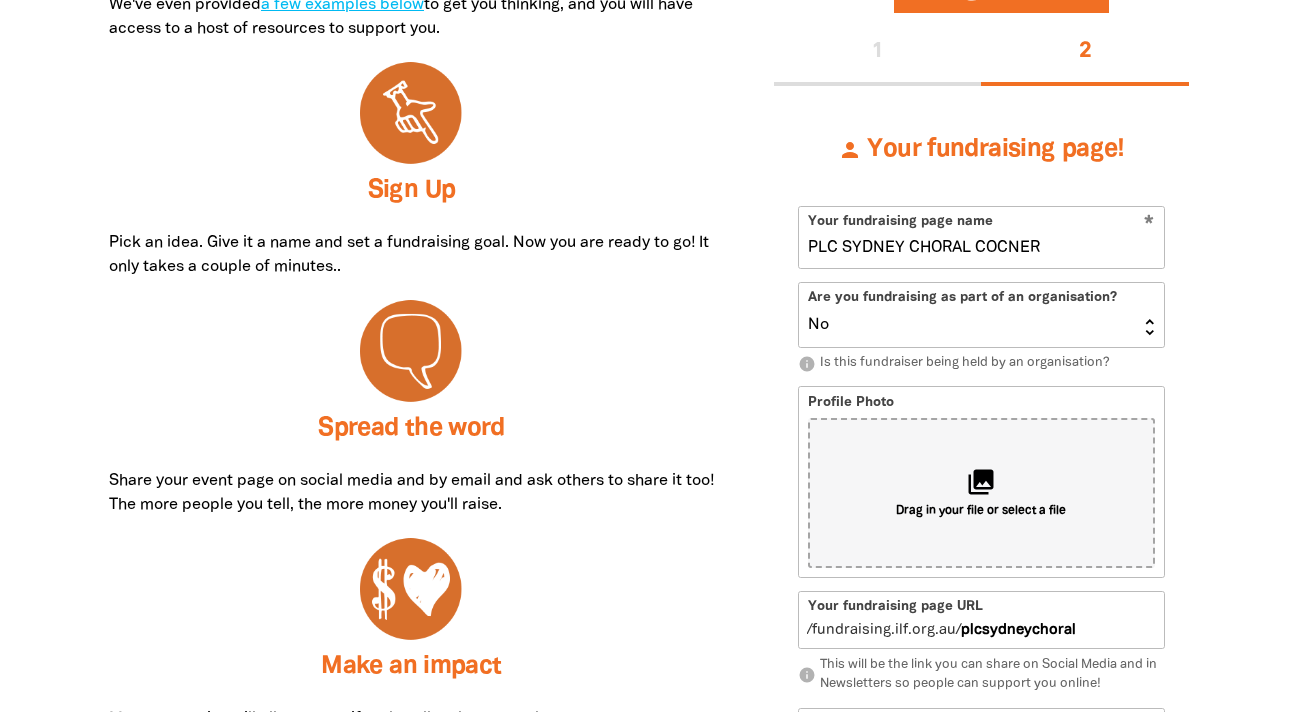 type on "PLC SYDNEY CHORAL COCNERT" 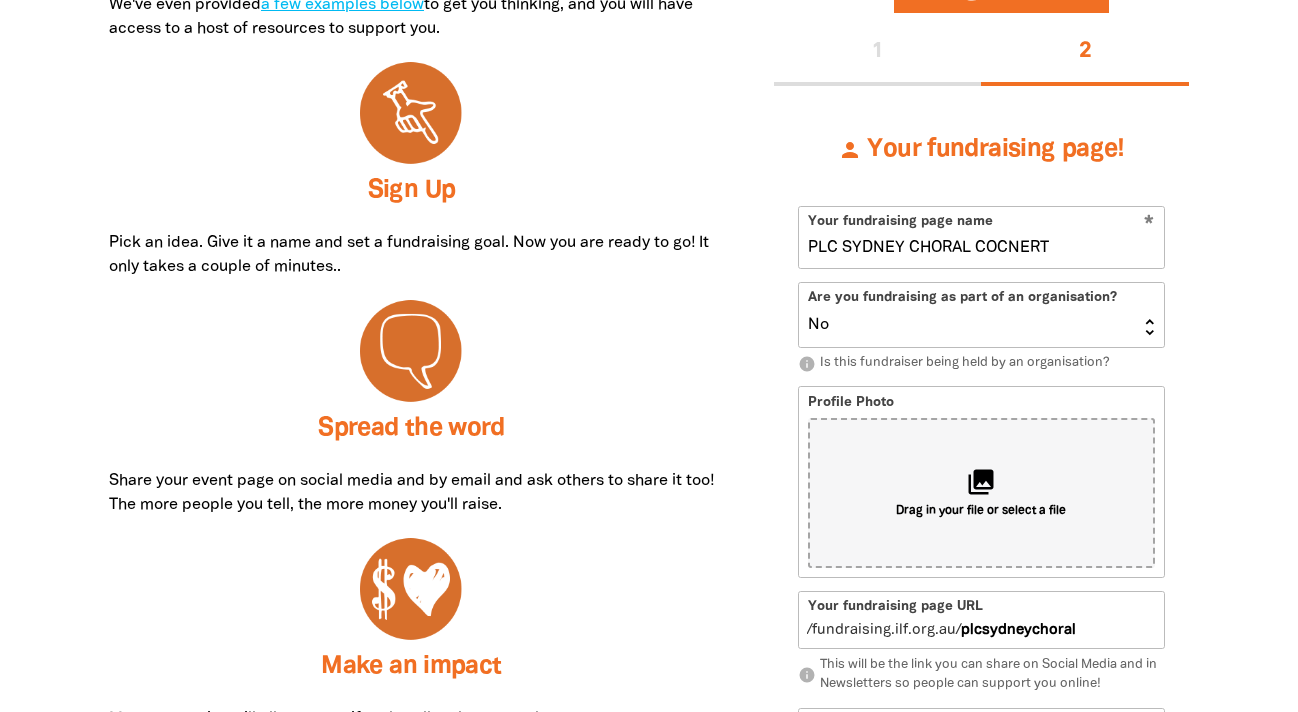type on "plcsydneychoralcocnert" 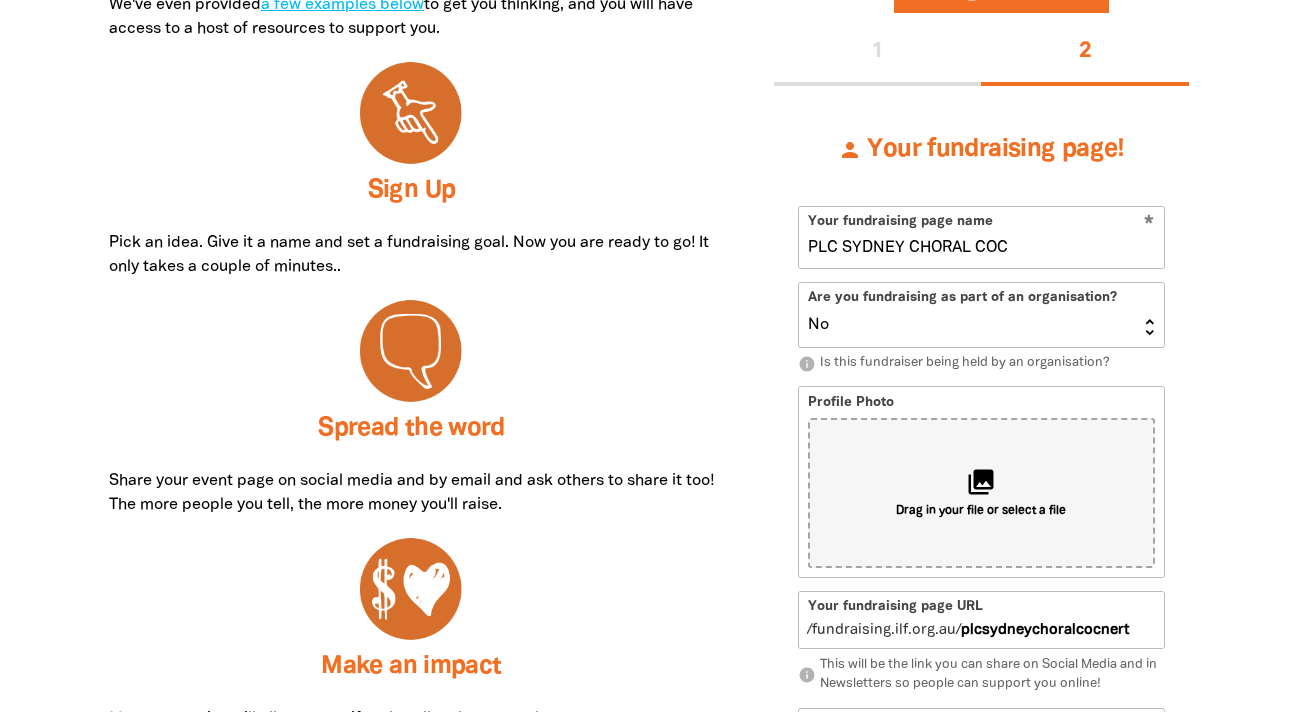 type on "PLC SYDNEY CHORAL CO" 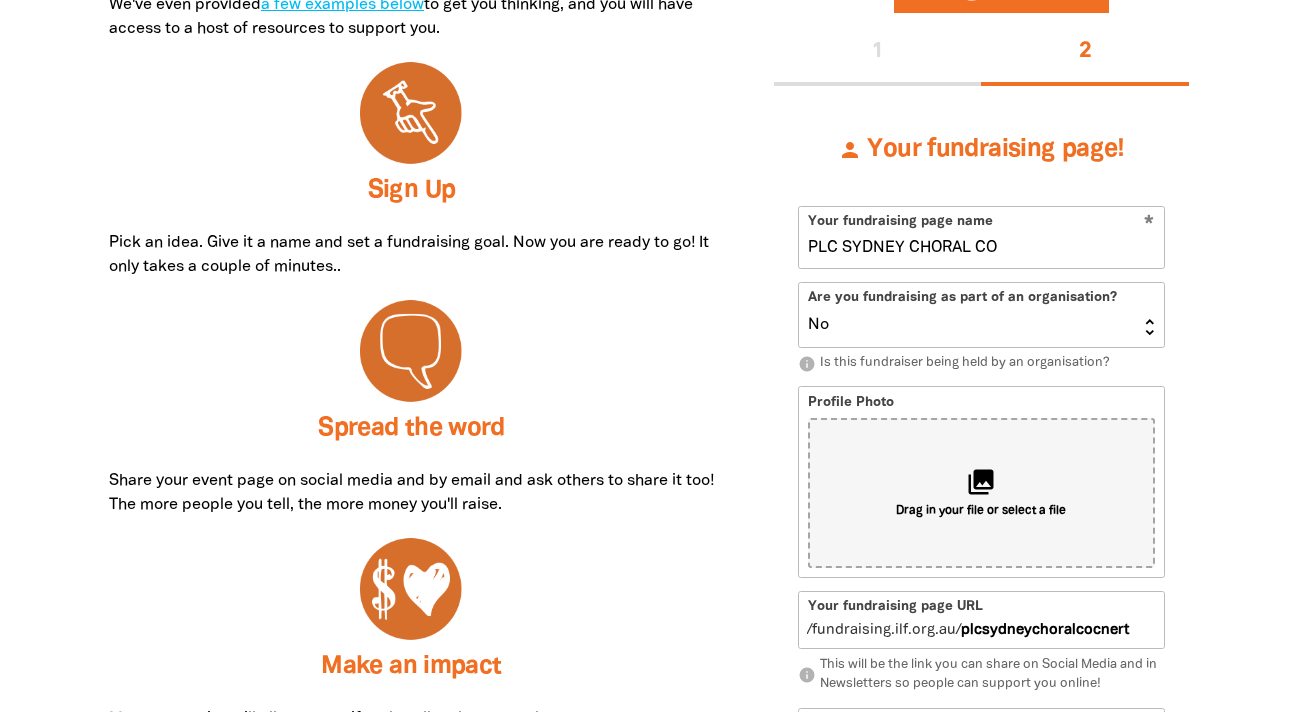 type on "plcsydneychoralco" 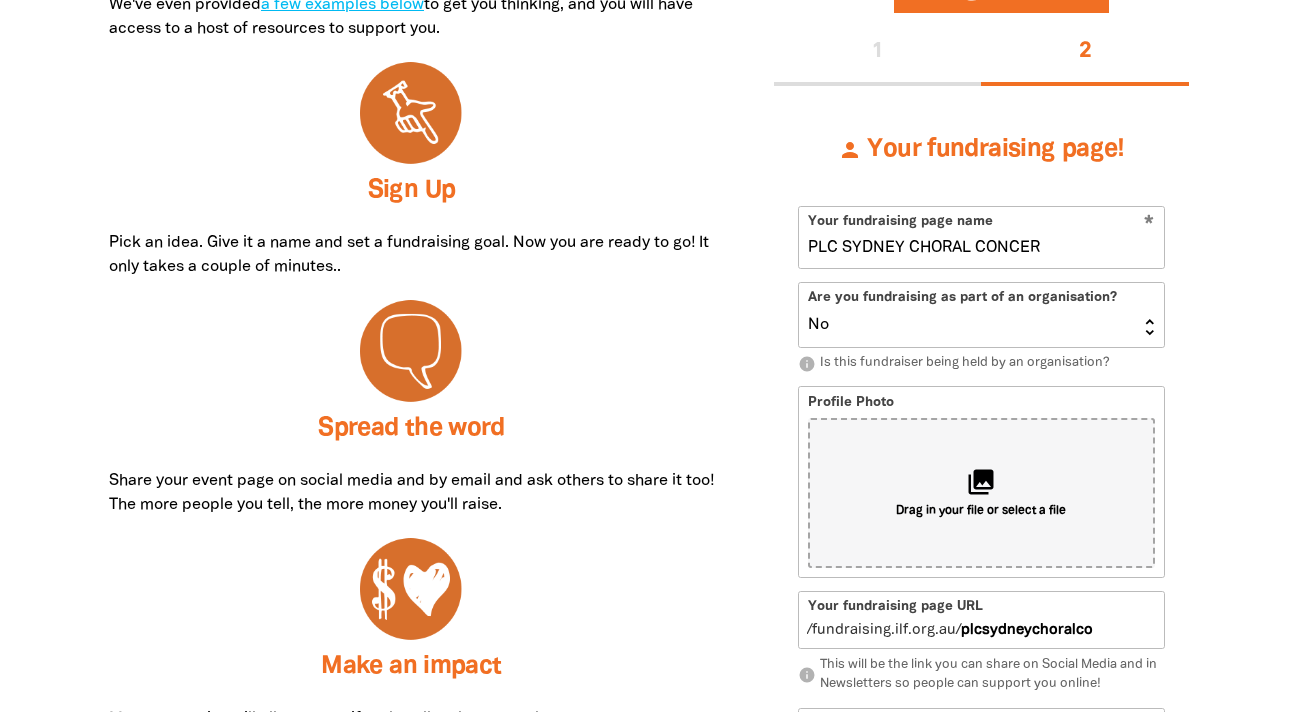 type on "PLC SYDNEY CHORAL CONCERT" 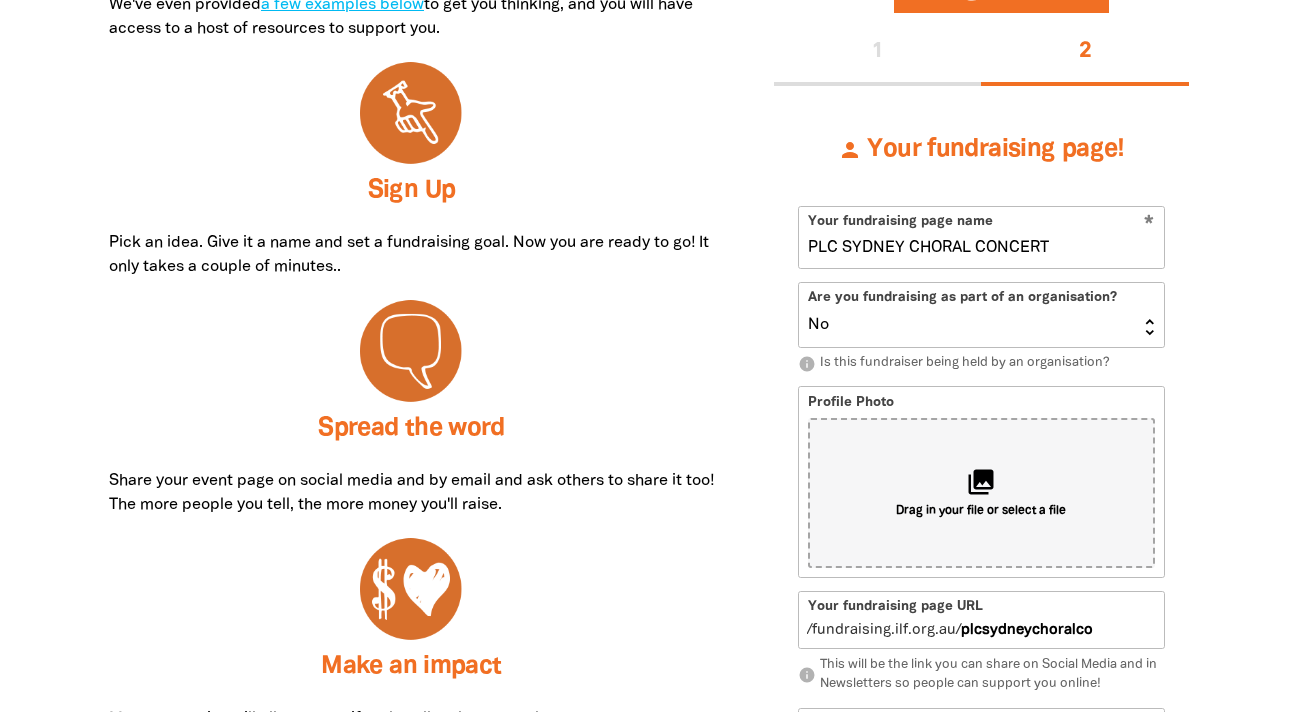 type on "plcsydneychoralconcert" 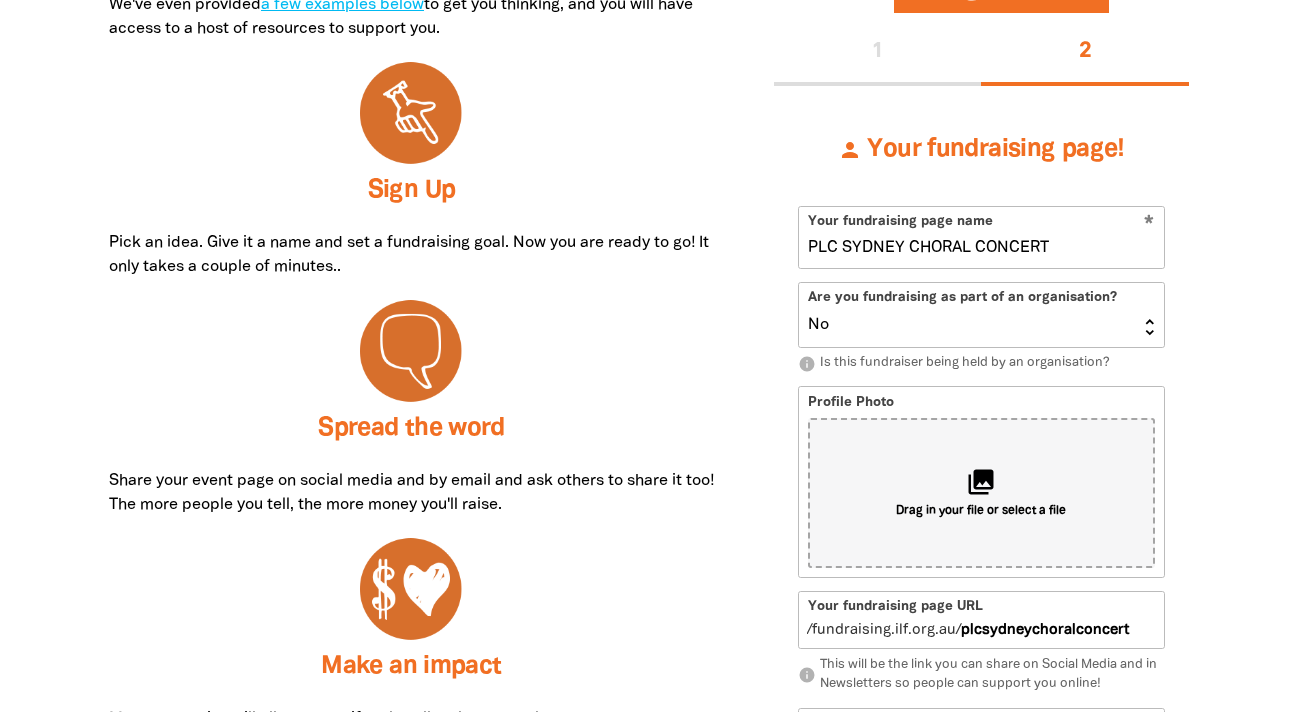 type on "PLC SYDNEY CHORAL CONCERT" 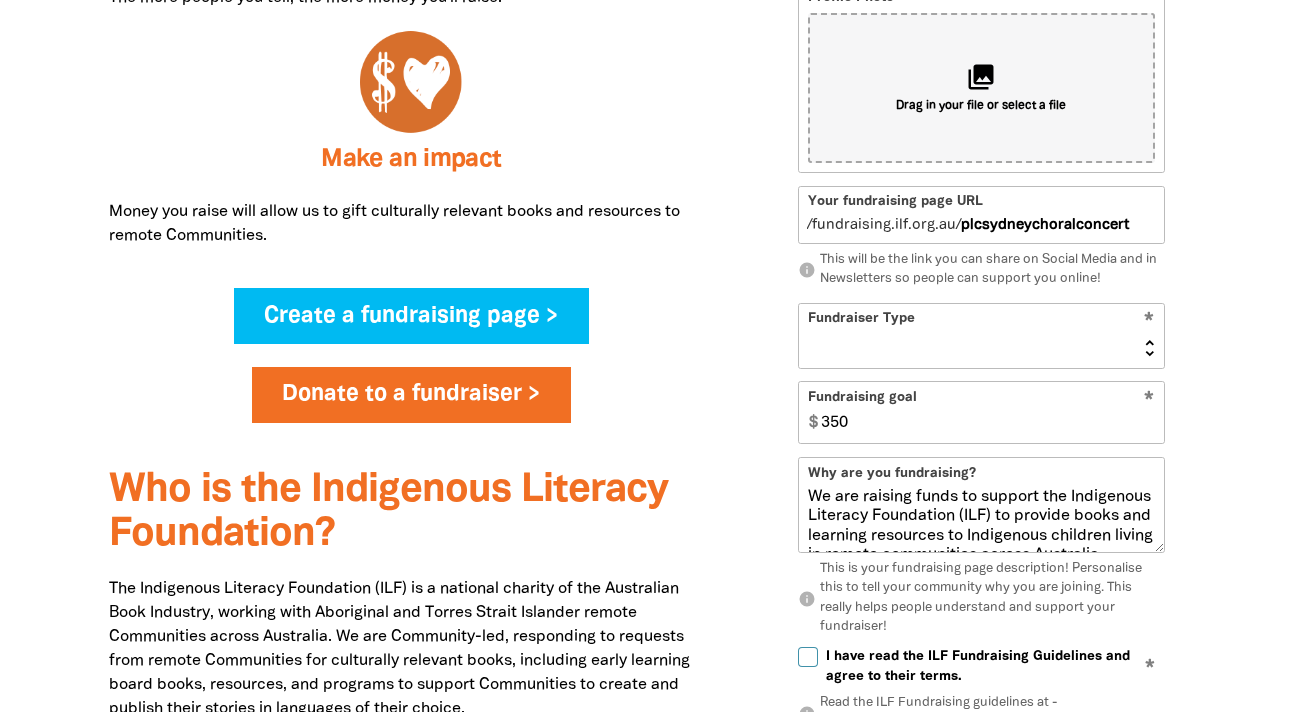 scroll, scrollTop: 1272, scrollLeft: 0, axis: vertical 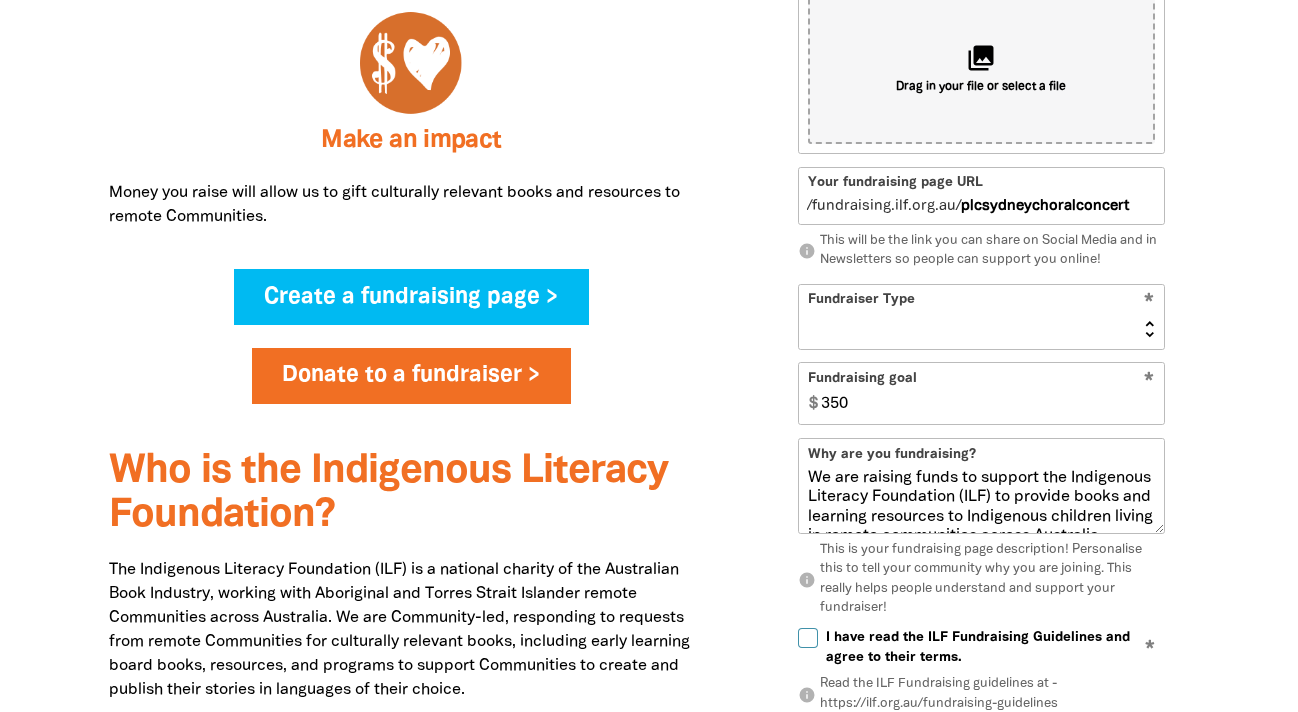 click on "Event Activity Donations Instead of Gifts Business School or Library In Memoriam" at bounding box center [981, 317] 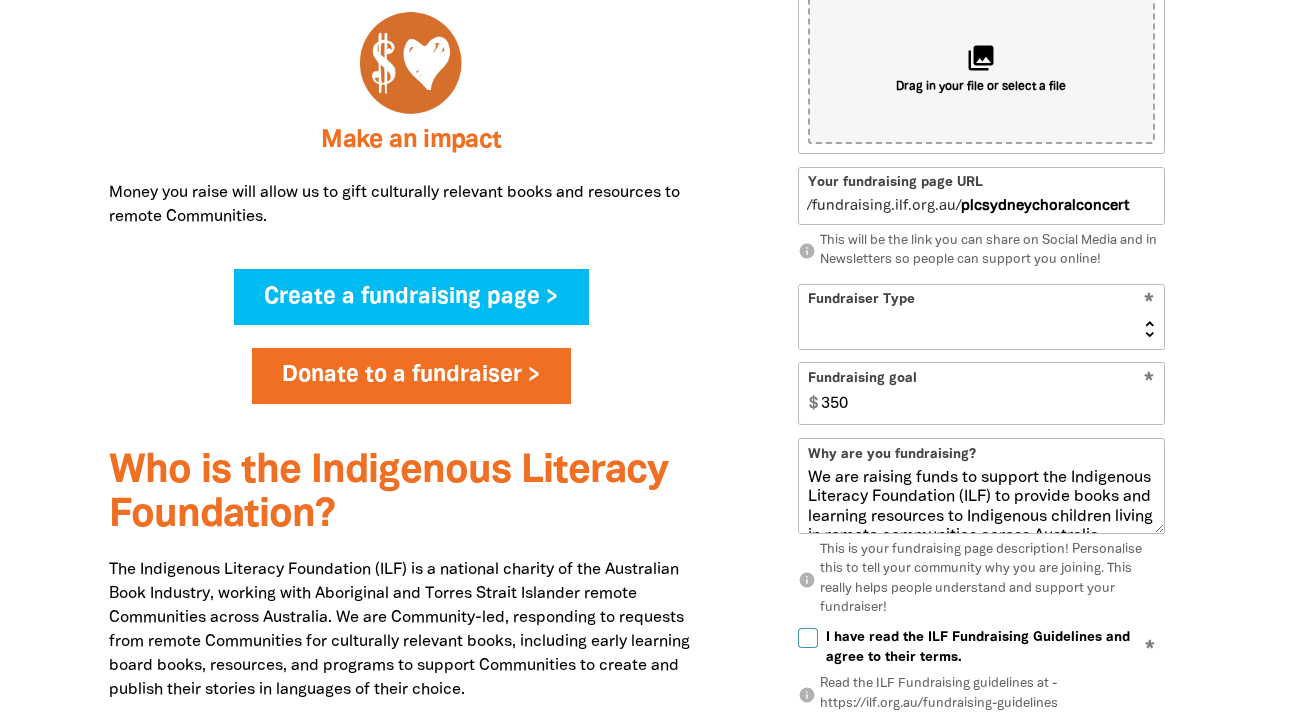 select on "School" 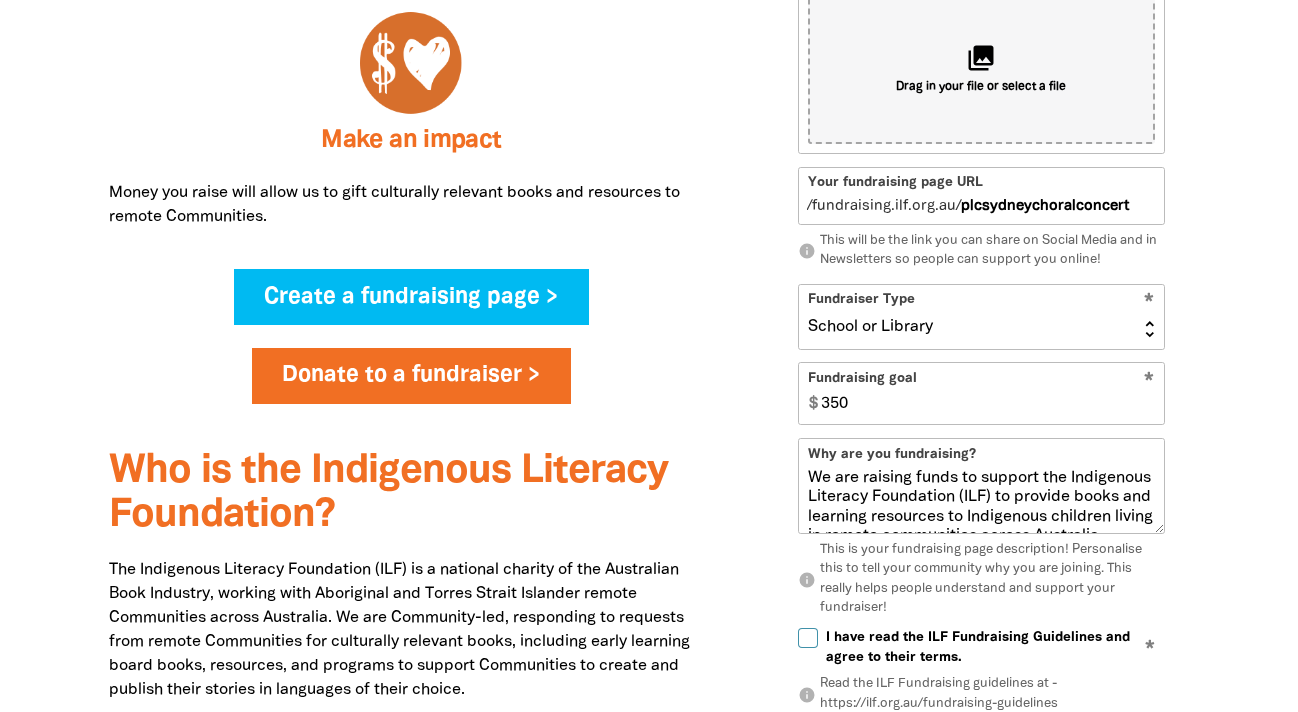 drag, startPoint x: 919, startPoint y: 406, endPoint x: 820, endPoint y: 412, distance: 99.18165 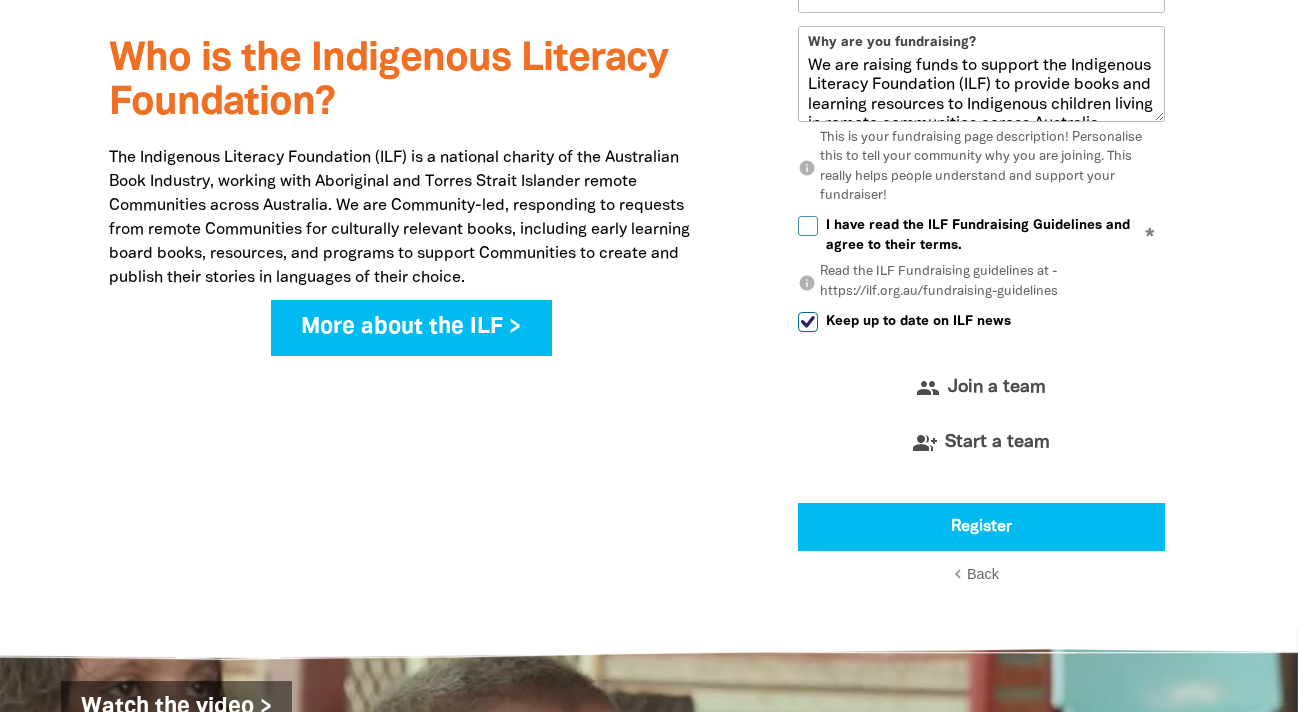scroll, scrollTop: 1693, scrollLeft: 0, axis: vertical 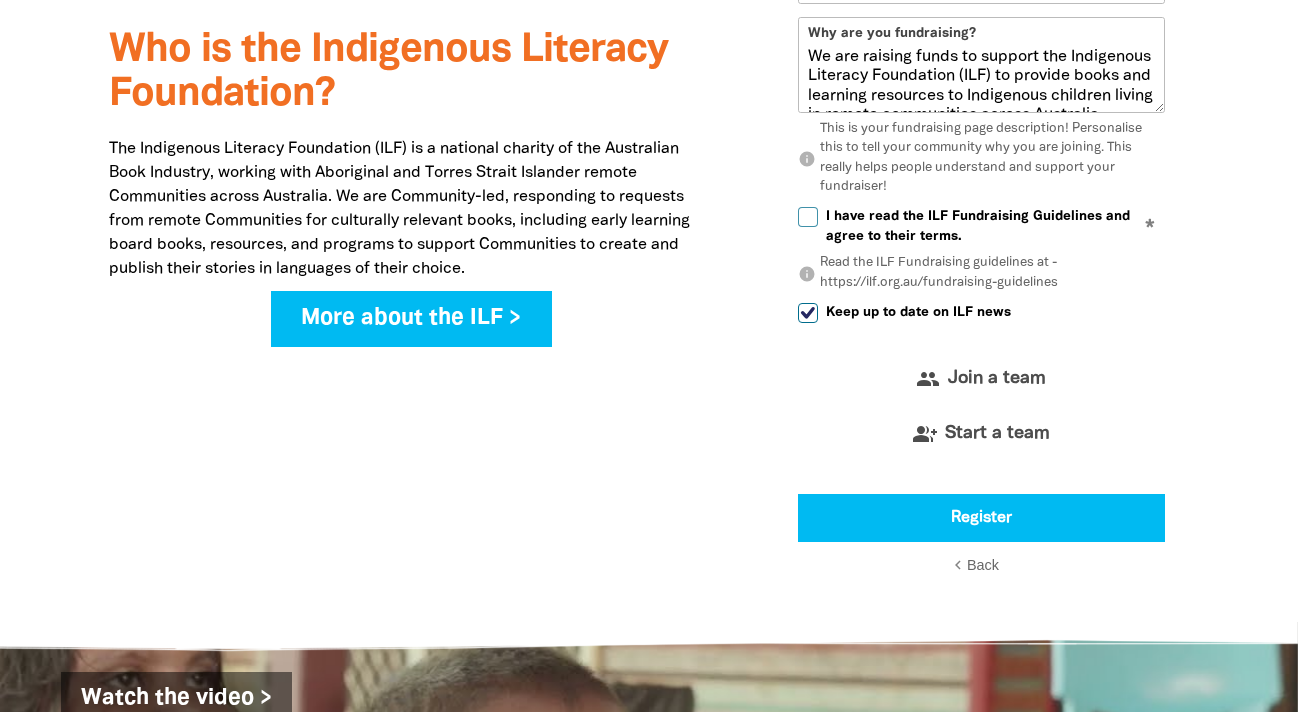 click on "I have read the ILF Fundraising Guidelines and agree to their terms." at bounding box center (808, 217) 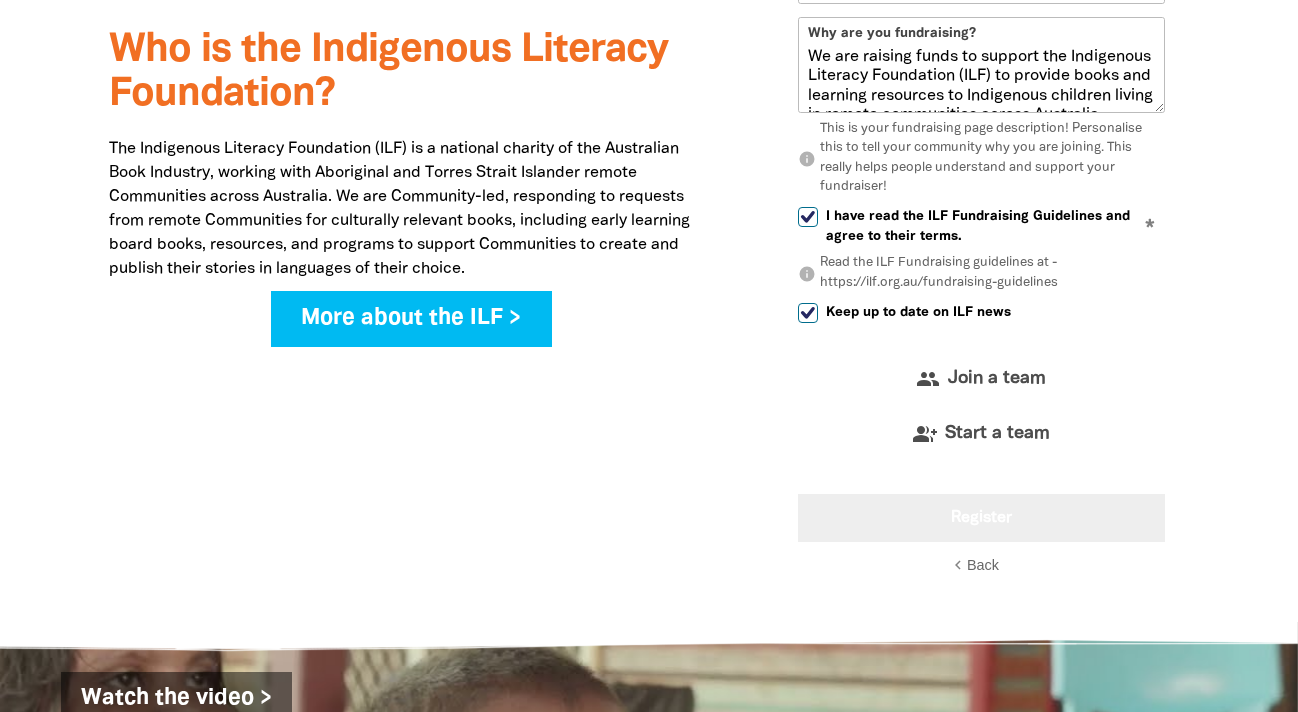 click on "Register" at bounding box center (981, 518) 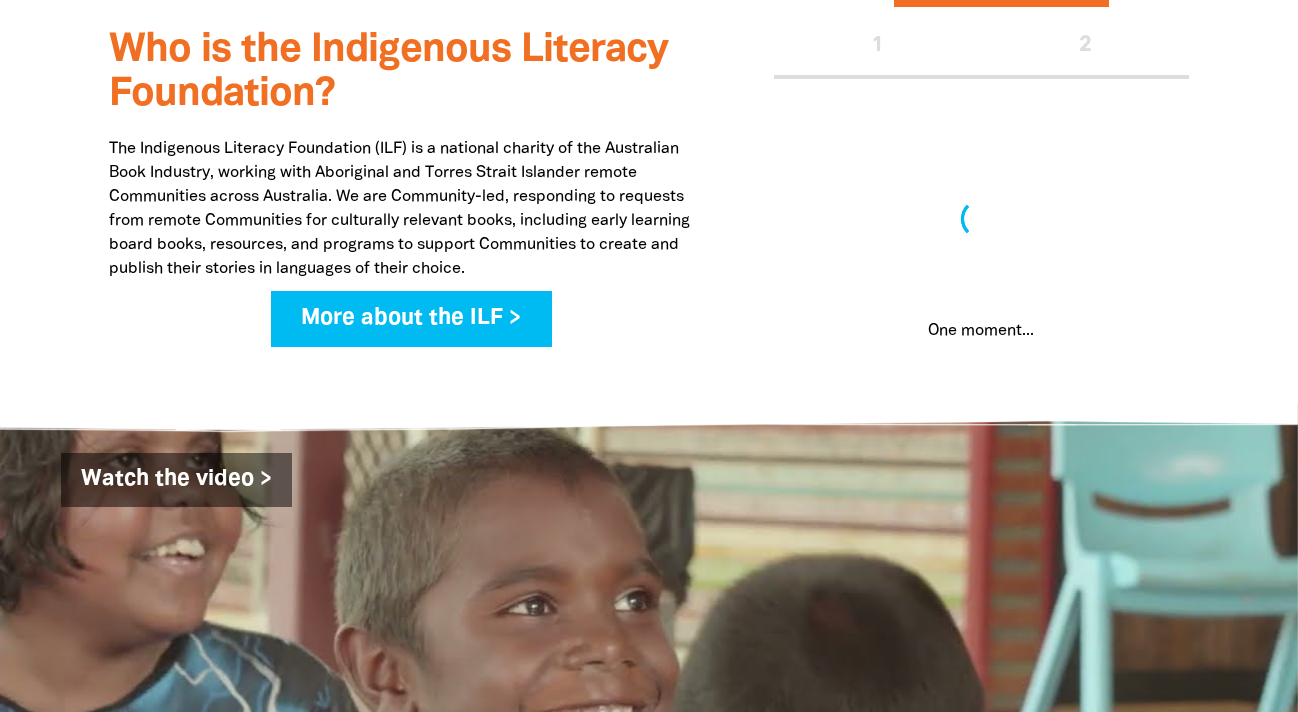 scroll, scrollTop: 0, scrollLeft: 0, axis: both 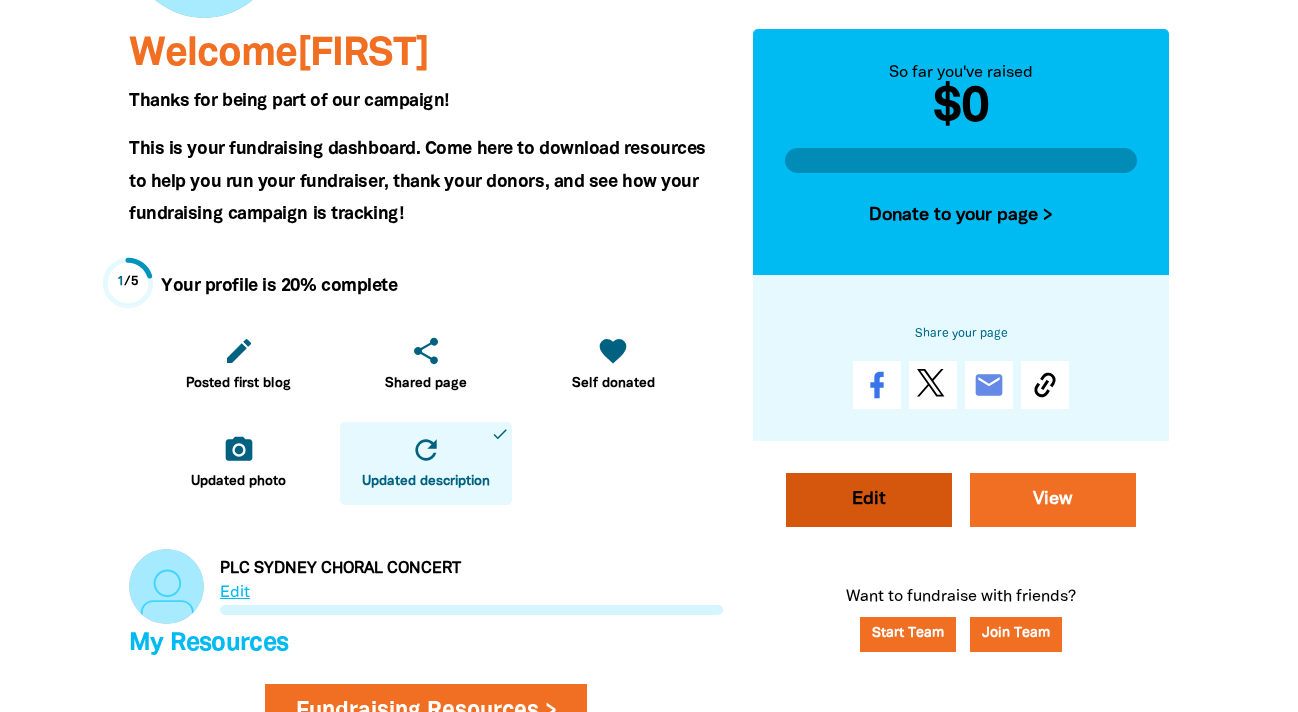 click on "Edit" at bounding box center [869, 500] 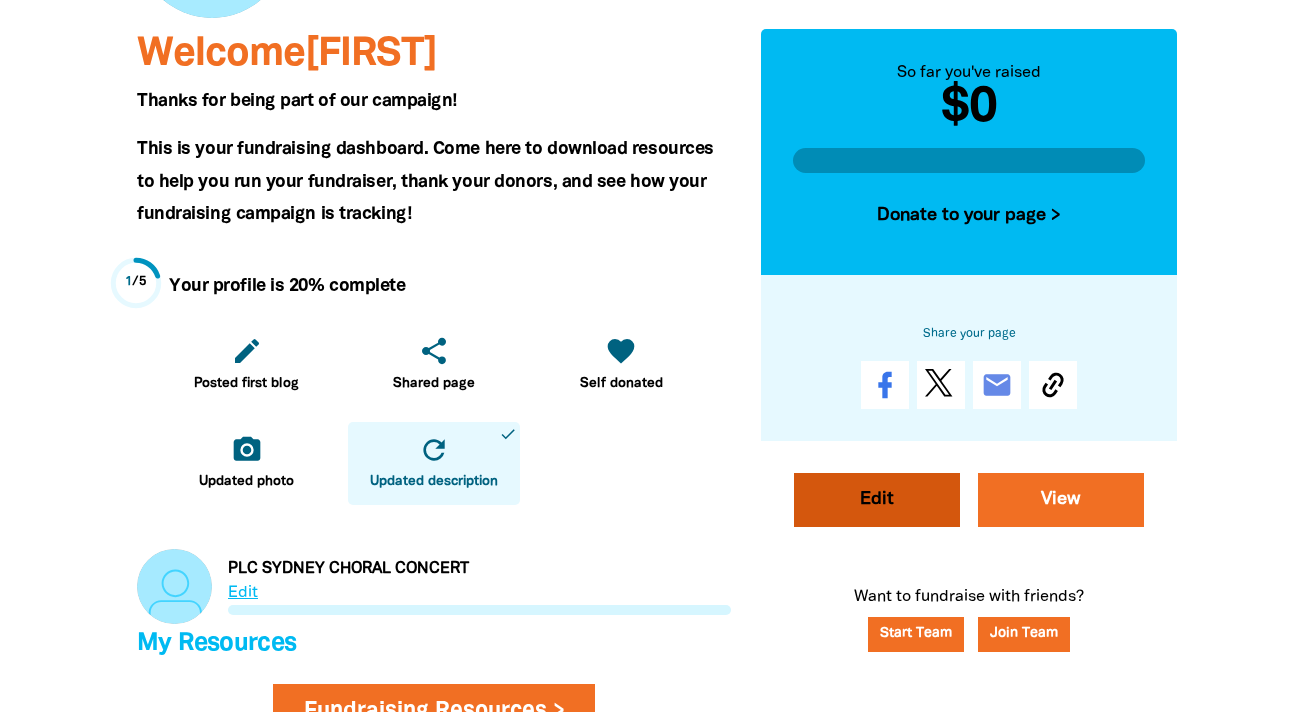scroll, scrollTop: 0, scrollLeft: 0, axis: both 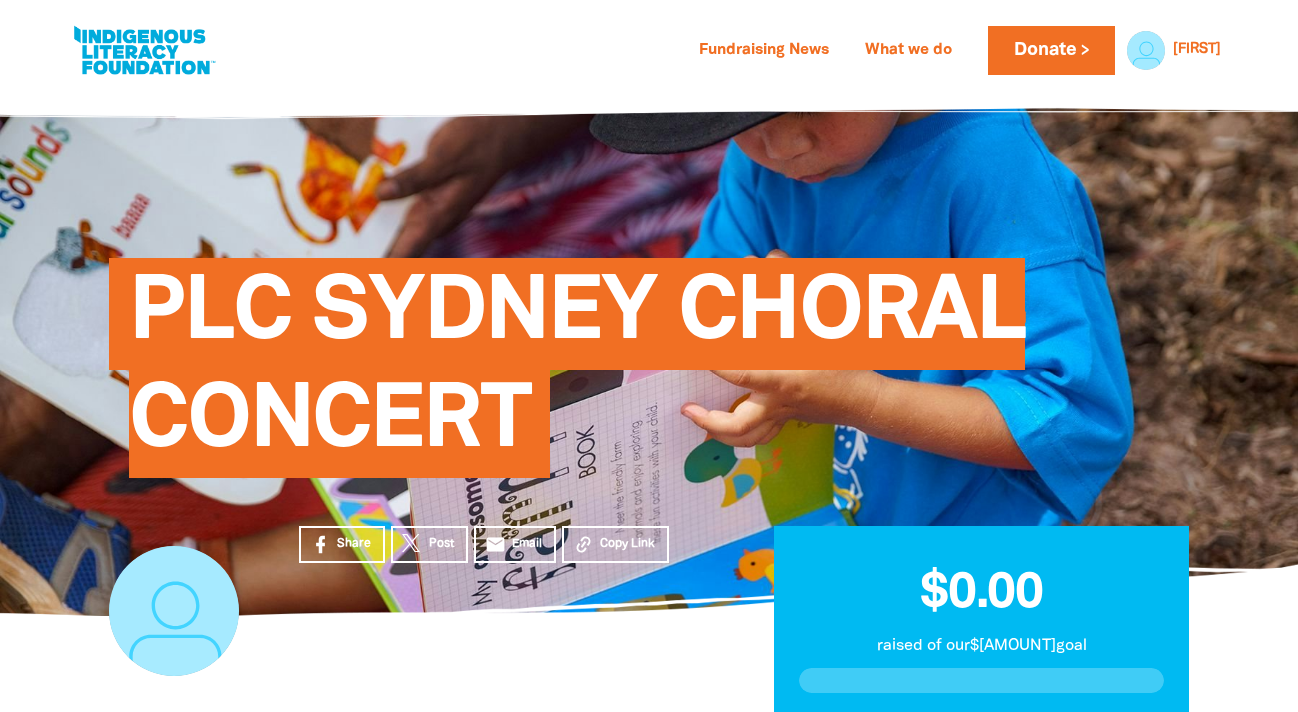 select on "Yes" 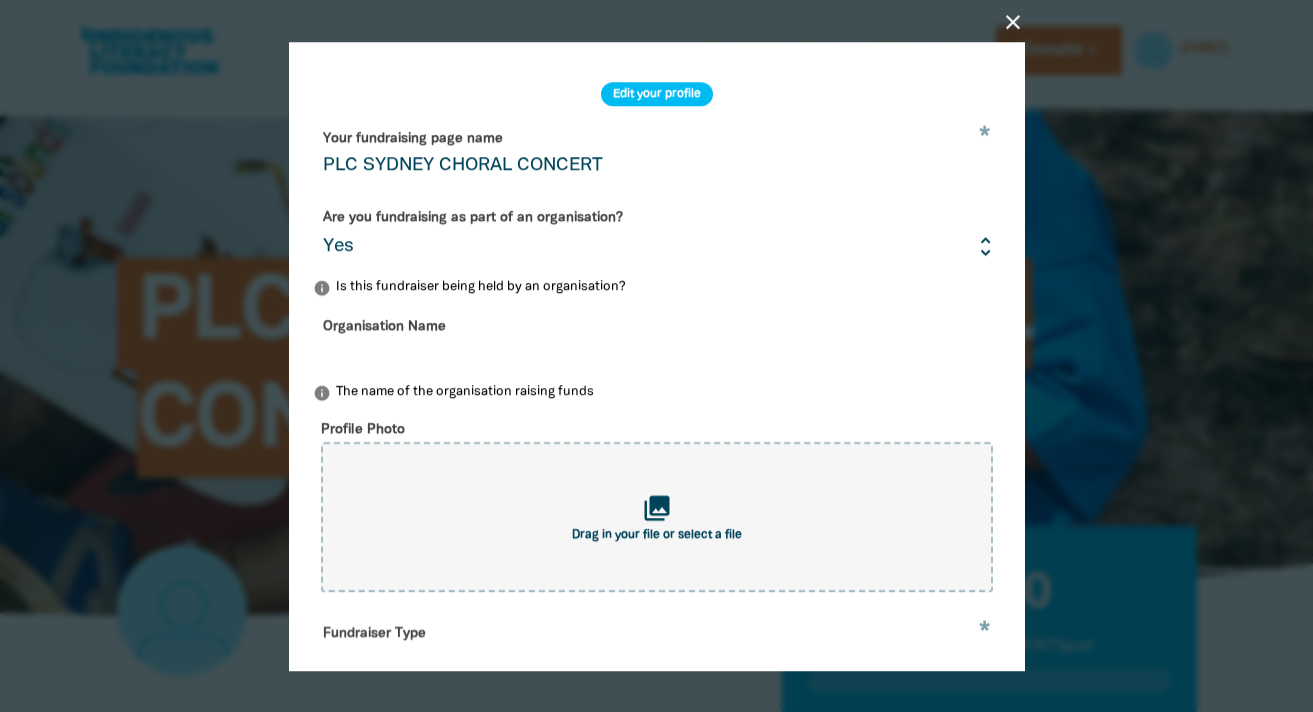 click on "Organisation Name" at bounding box center (657, 341) 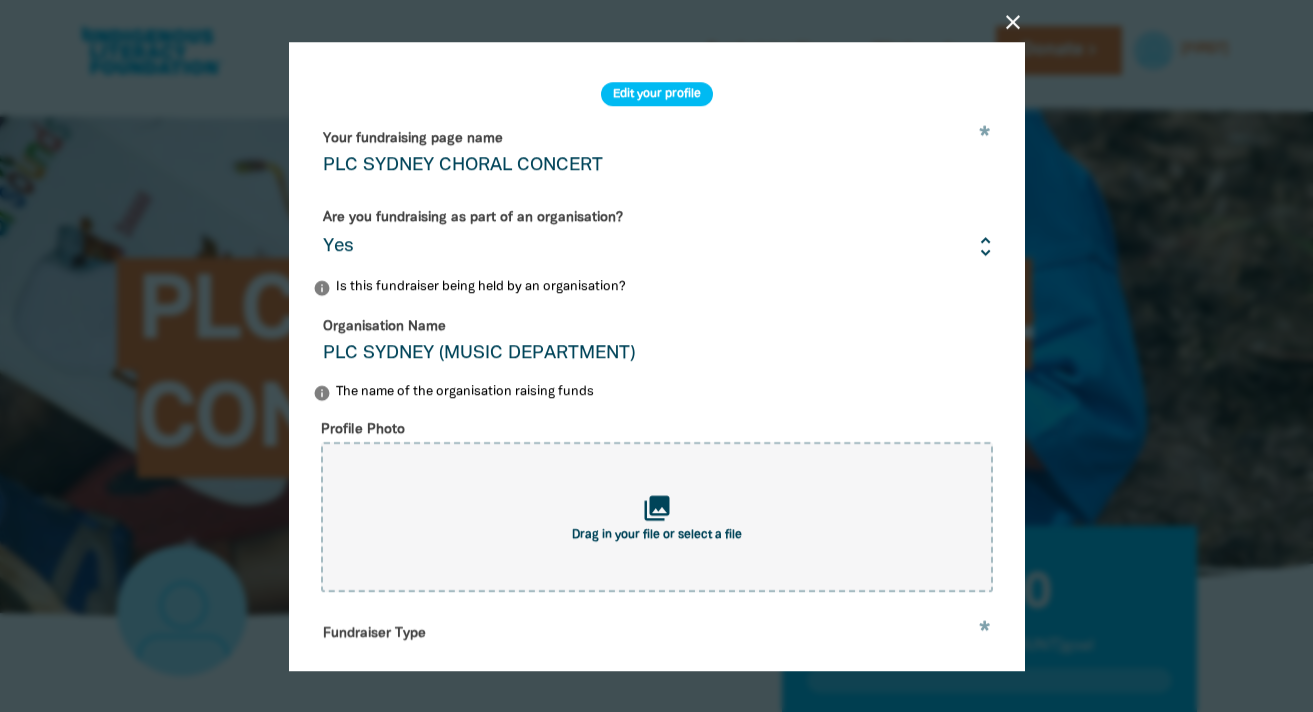 drag, startPoint x: 440, startPoint y: 352, endPoint x: 663, endPoint y: 354, distance: 223.00897 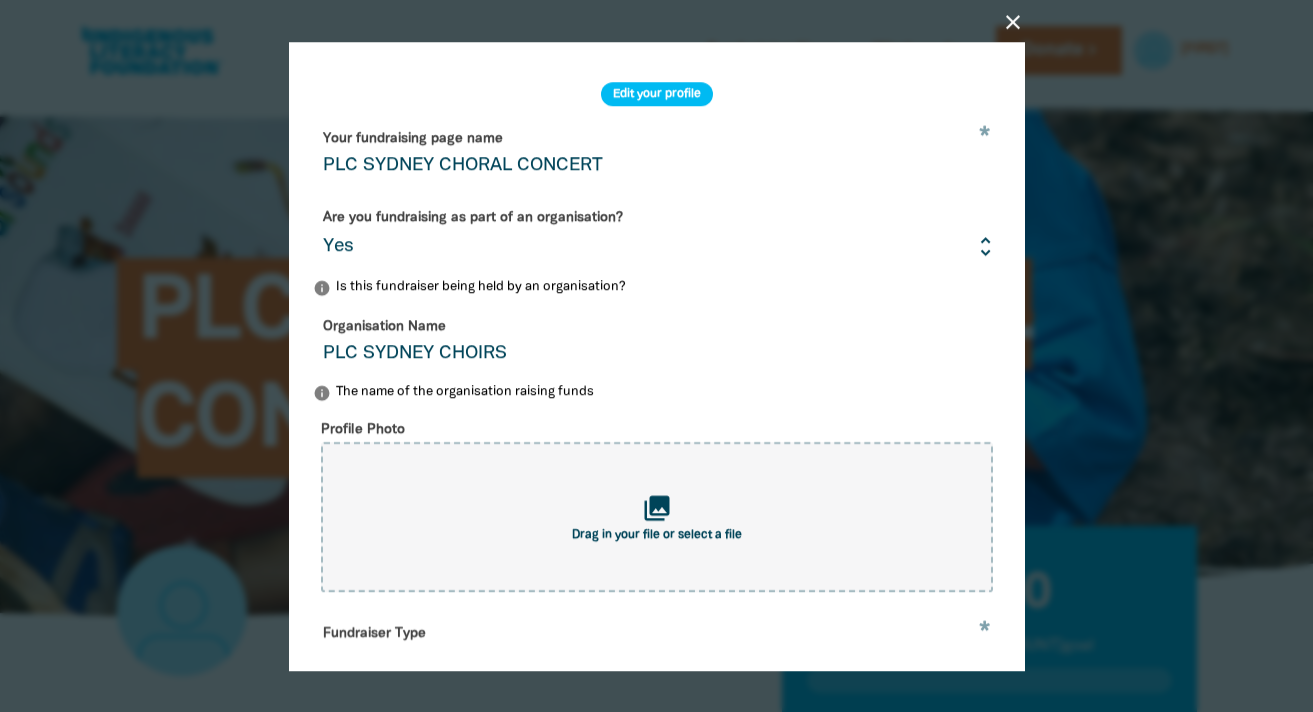 type on "PLC SYDNEY CHOIRS" 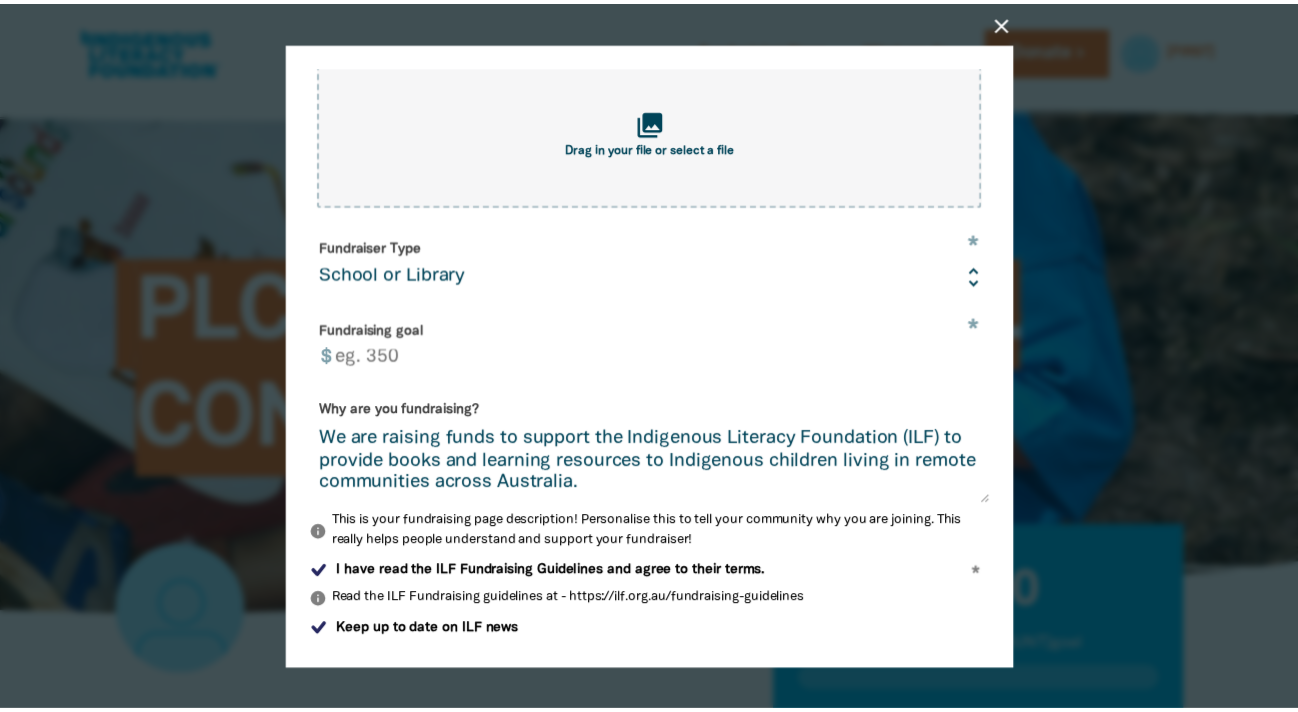 scroll, scrollTop: 449, scrollLeft: 0, axis: vertical 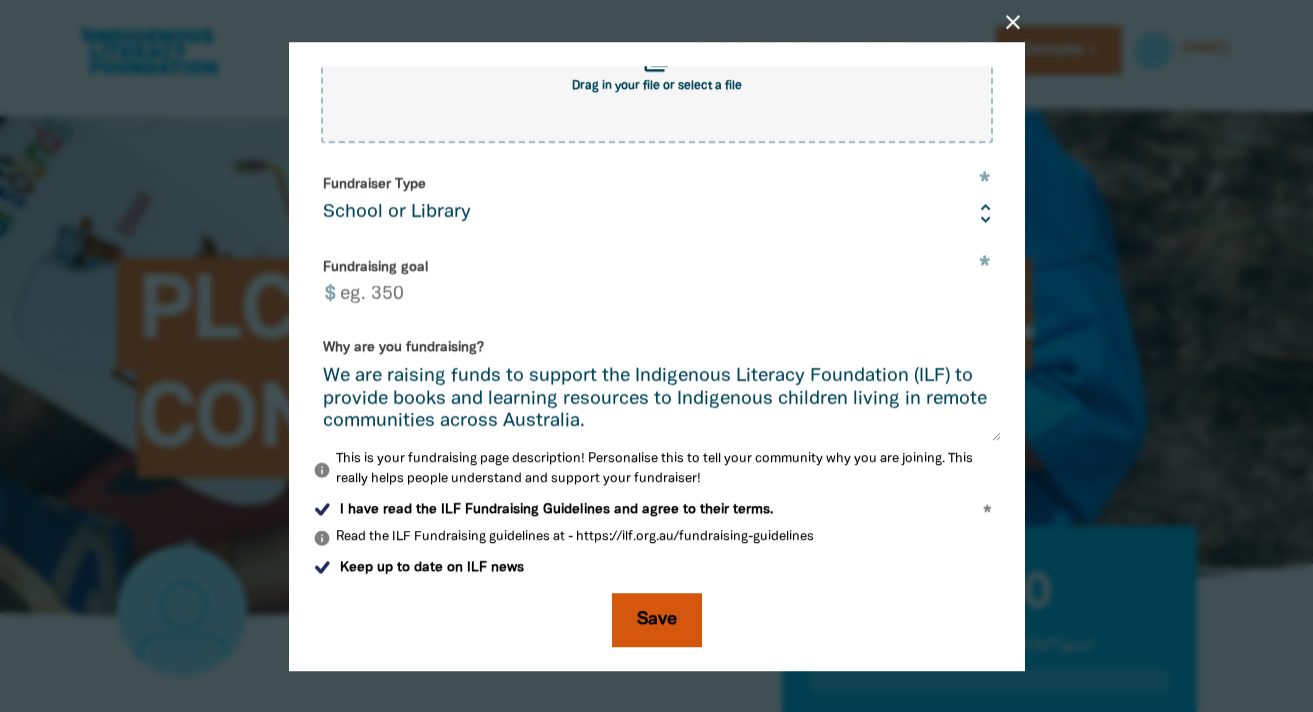 click on "Save" at bounding box center (657, 620) 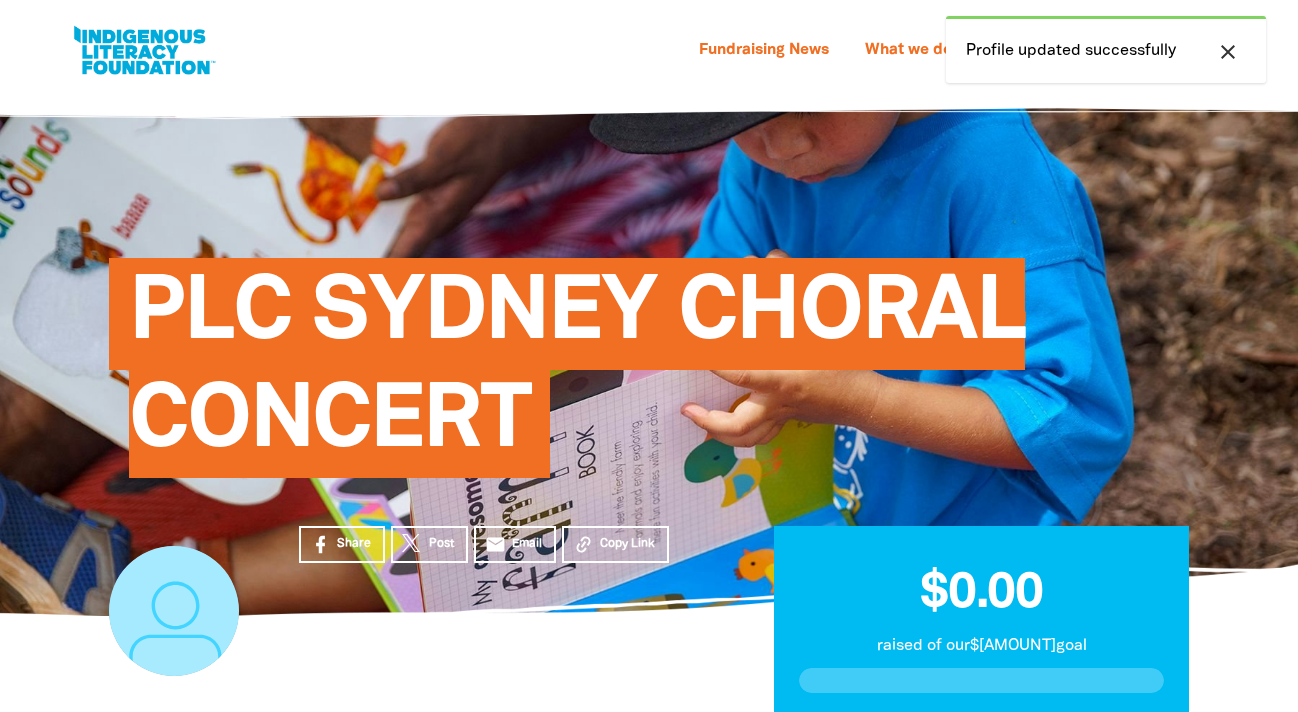 click on "close" at bounding box center [1228, 52] 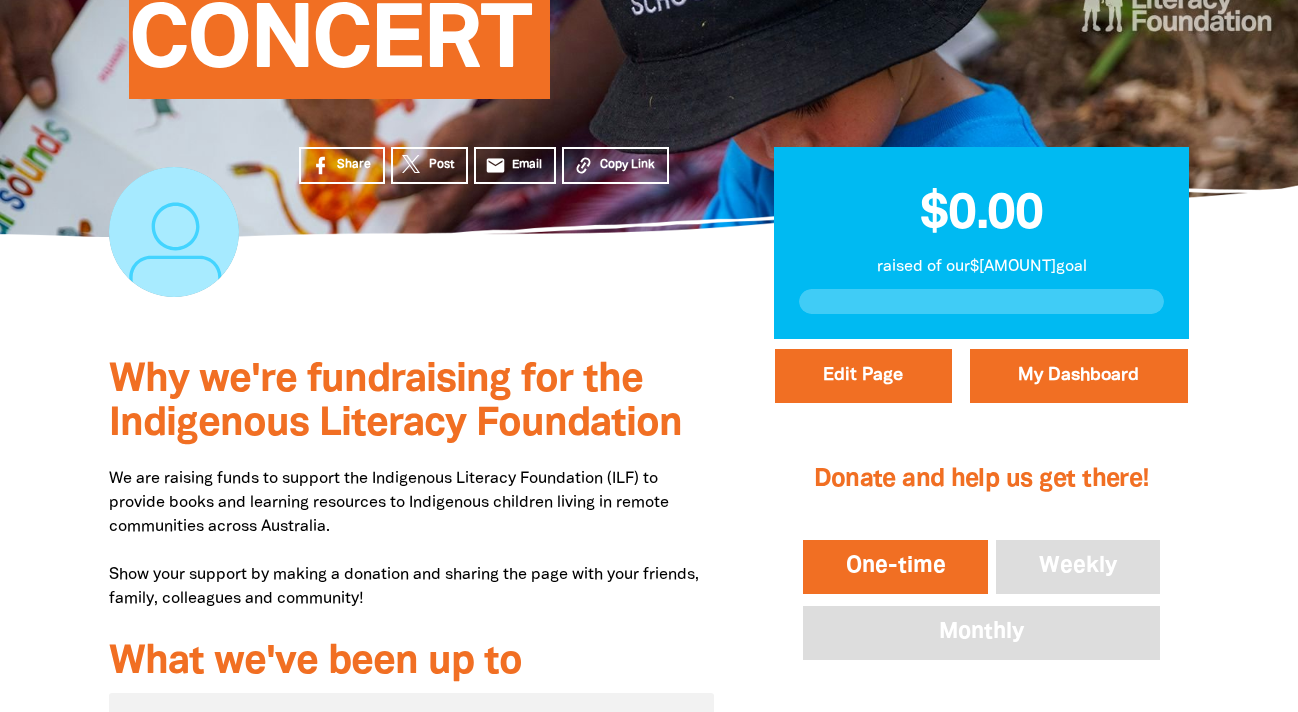 scroll, scrollTop: 372, scrollLeft: 0, axis: vertical 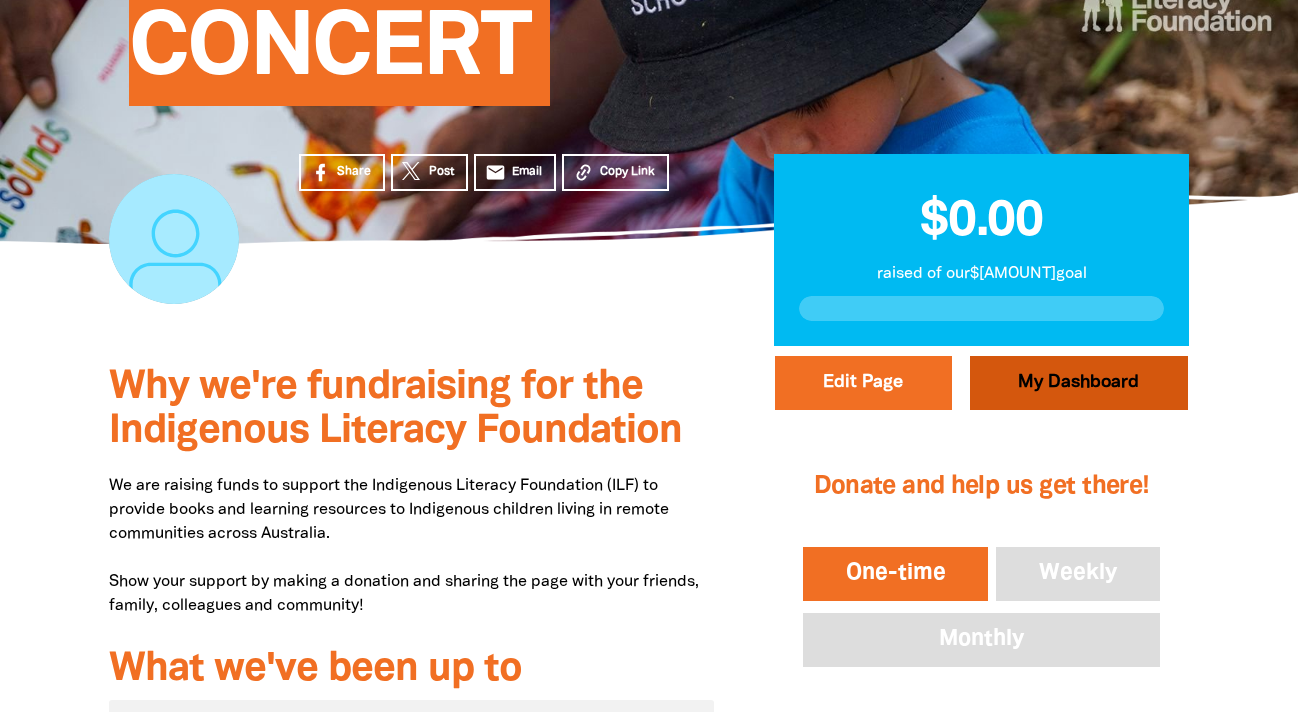 click on "My Dashboard" at bounding box center [1079, 383] 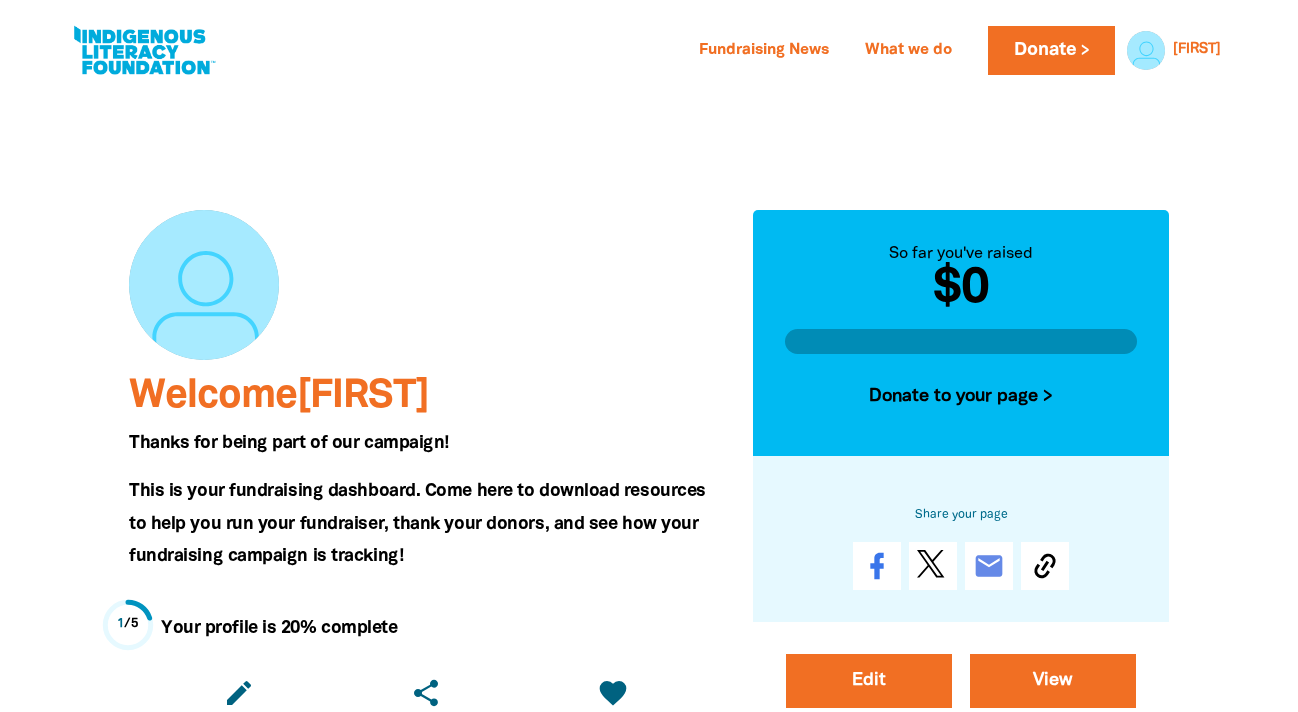 click on "Welcome  [NAME]" at bounding box center [279, 396] 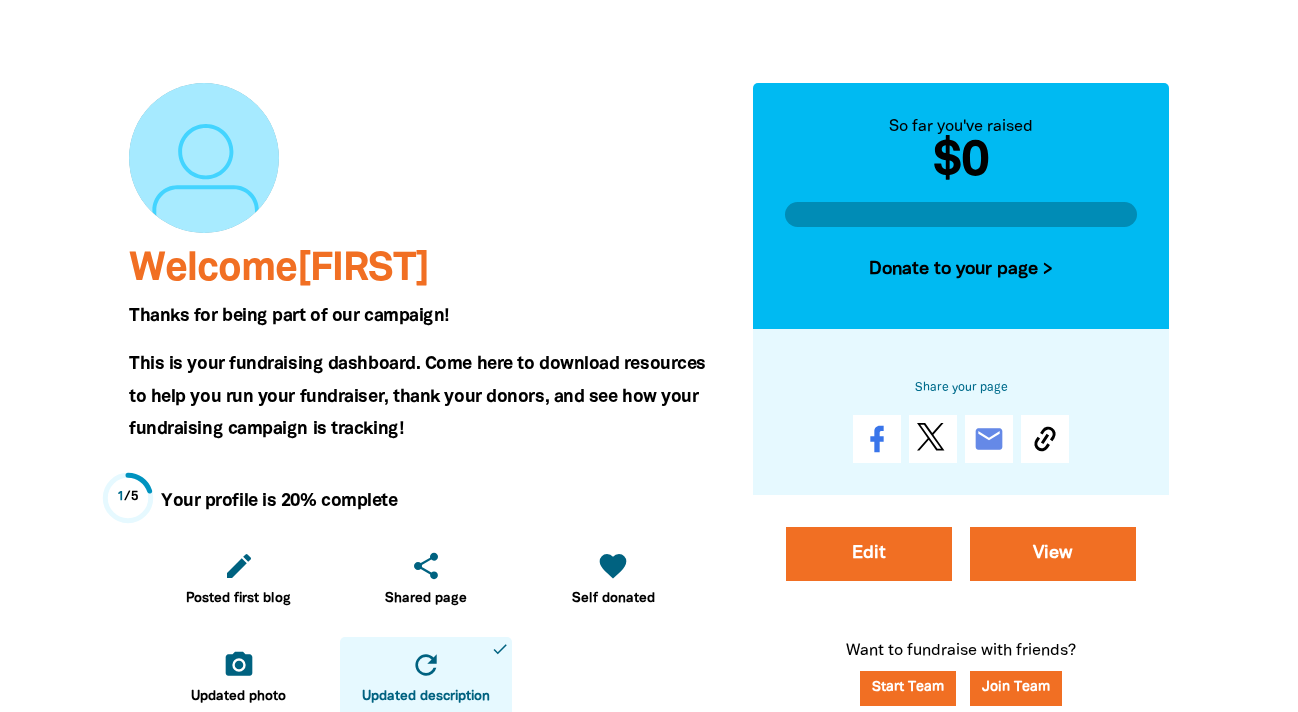 scroll, scrollTop: 0, scrollLeft: 0, axis: both 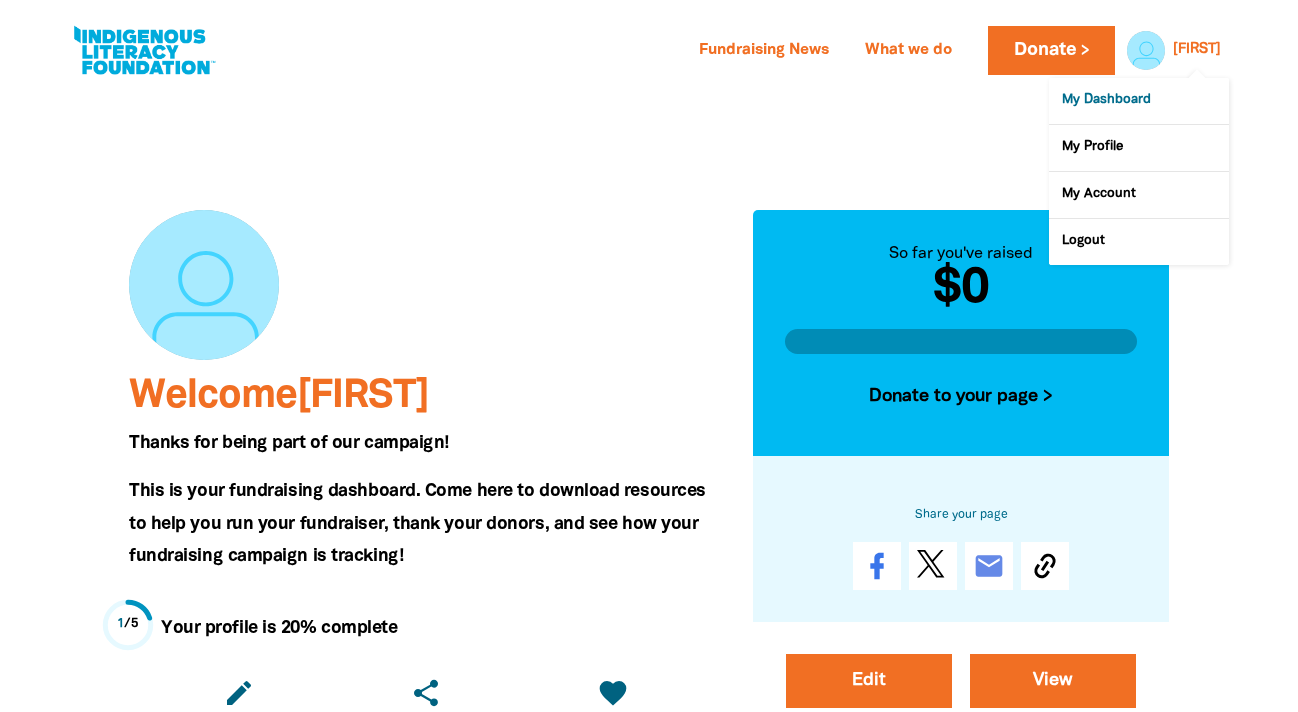 click on "My Dashboard" at bounding box center (1139, 101) 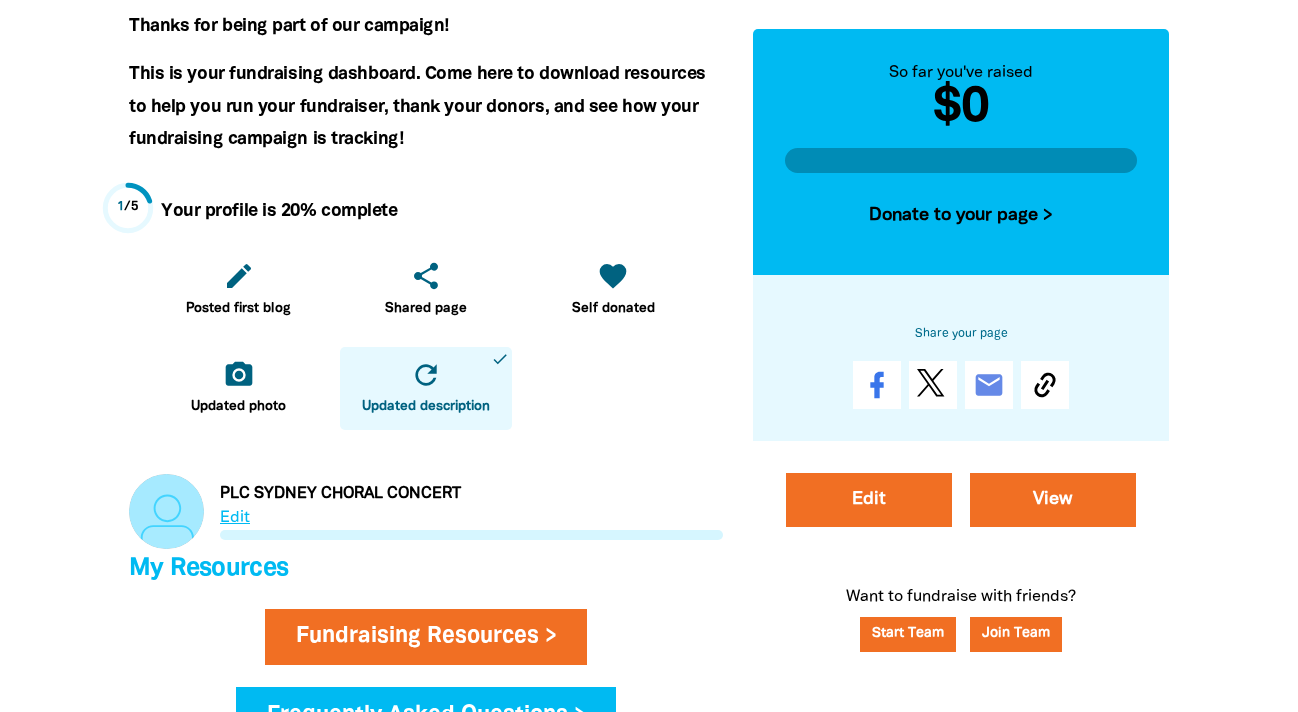 scroll, scrollTop: 419, scrollLeft: 0, axis: vertical 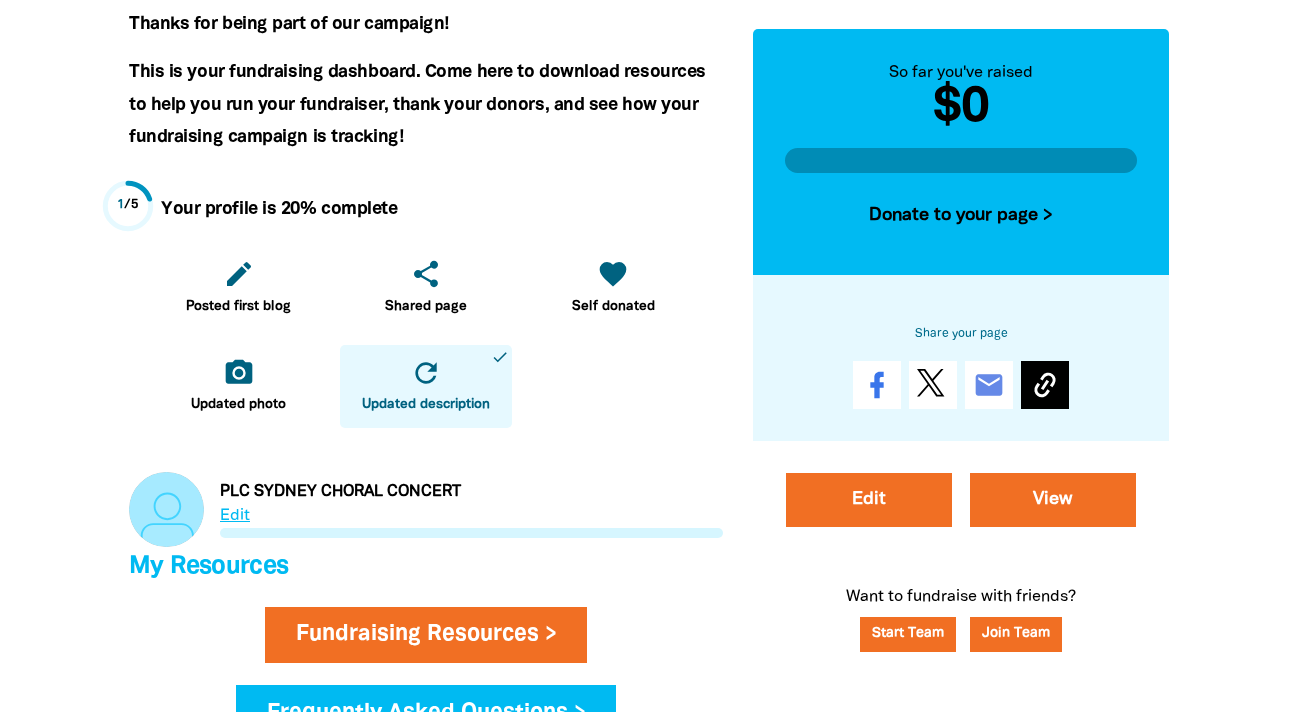 click 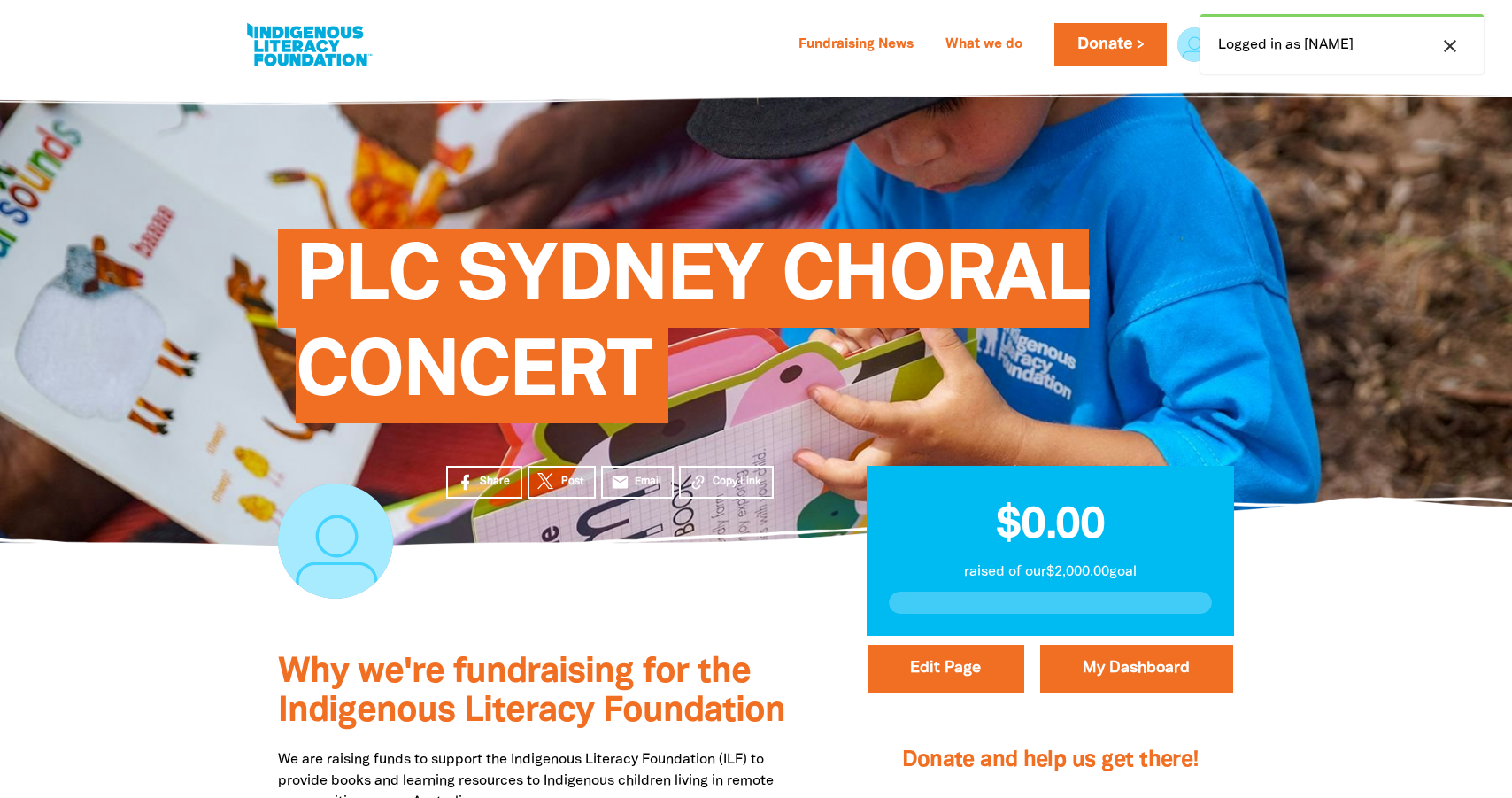 scroll, scrollTop: 0, scrollLeft: 0, axis: both 